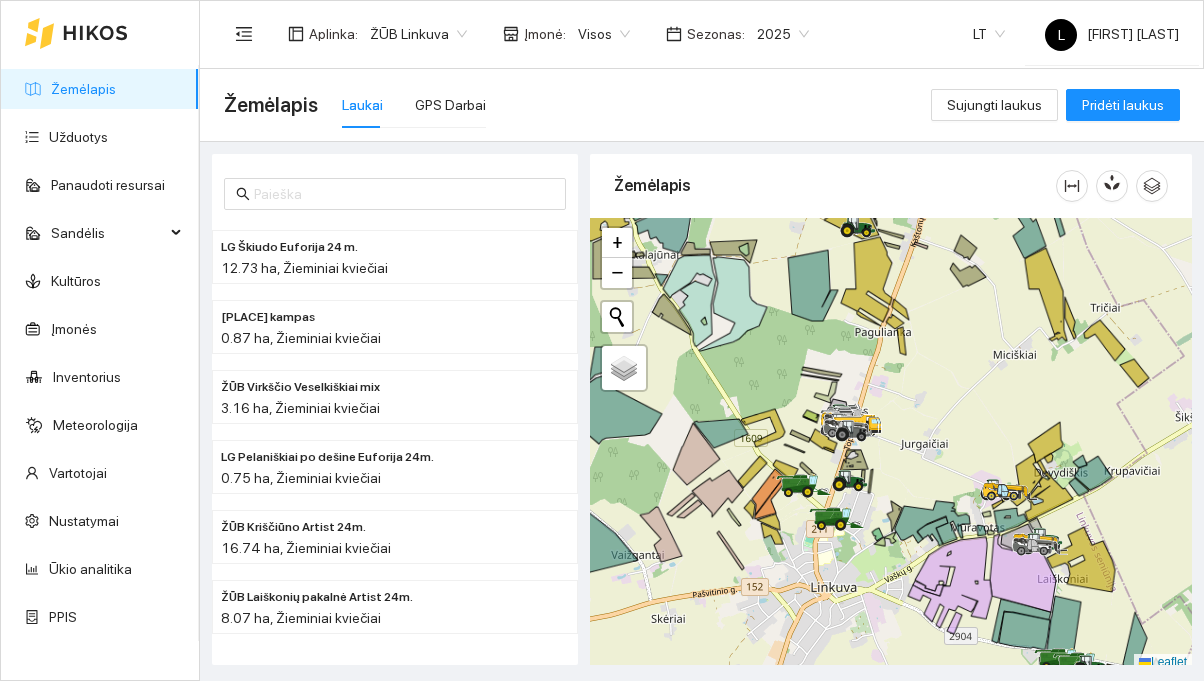 scroll, scrollTop: 0, scrollLeft: 0, axis: both 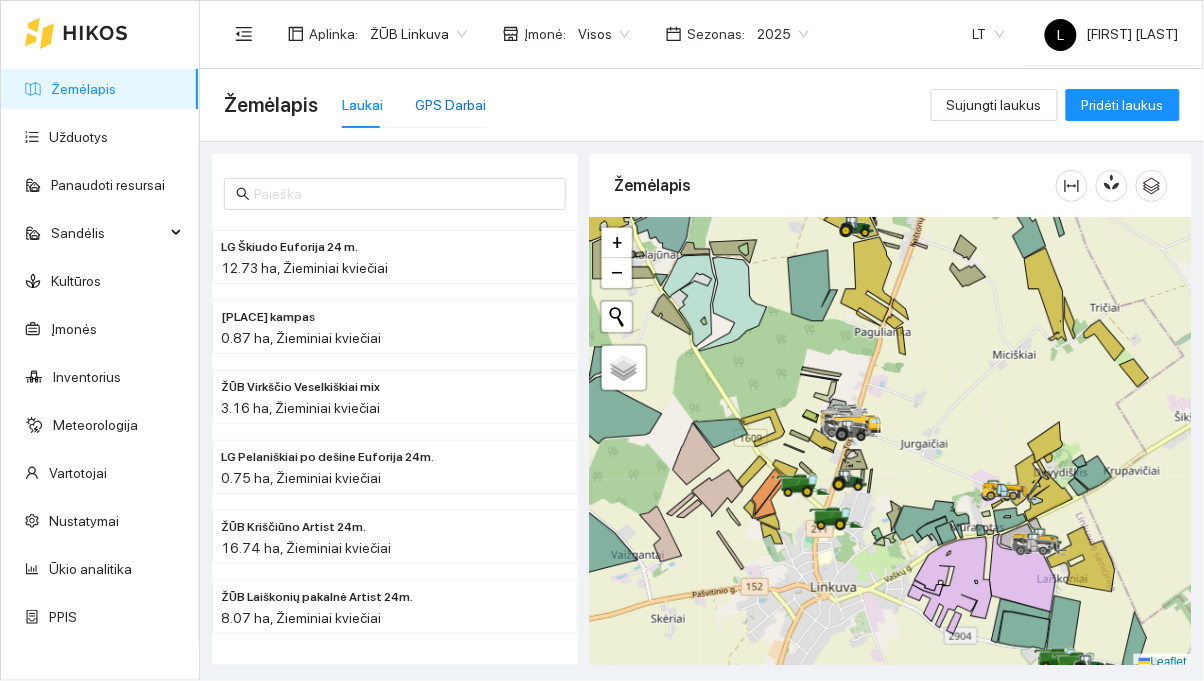 click on "GPS Darbai" at bounding box center (450, 105) 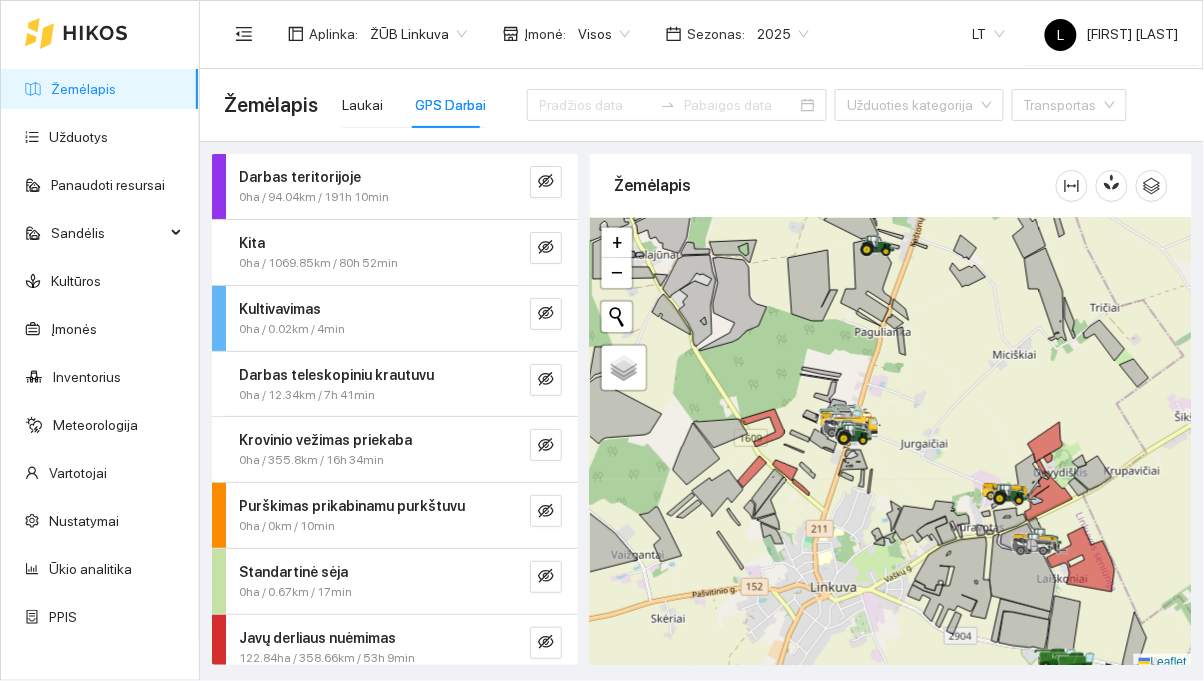 scroll, scrollTop: 14, scrollLeft: 0, axis: vertical 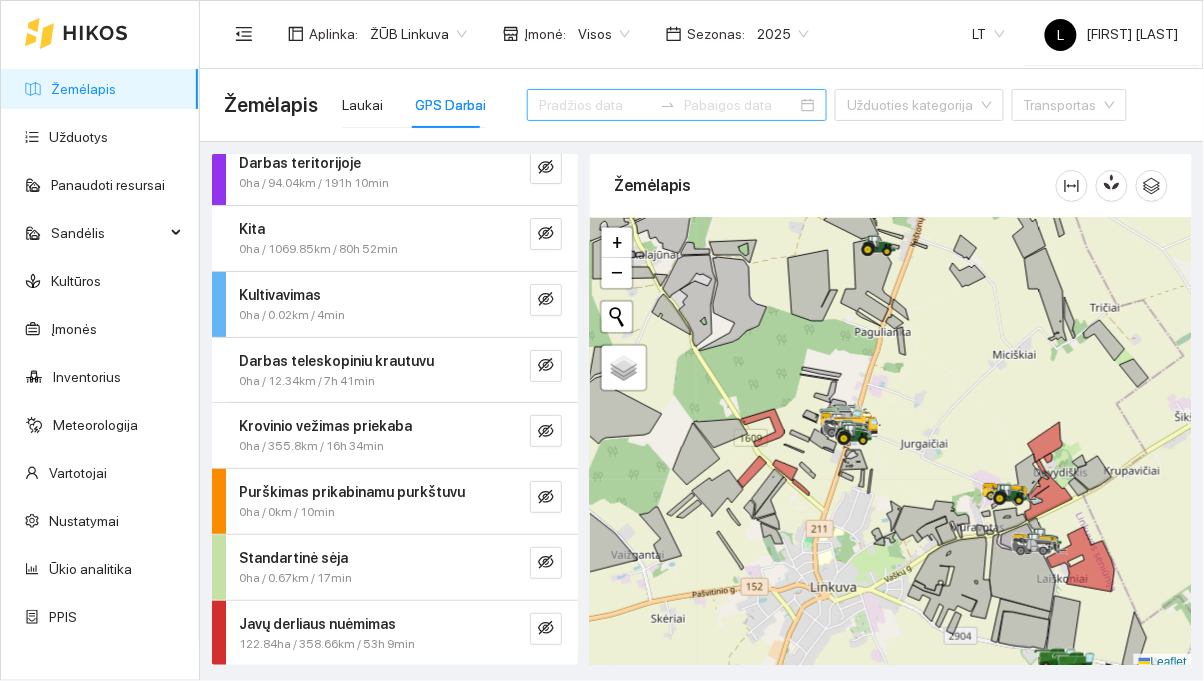 click at bounding box center (595, 105) 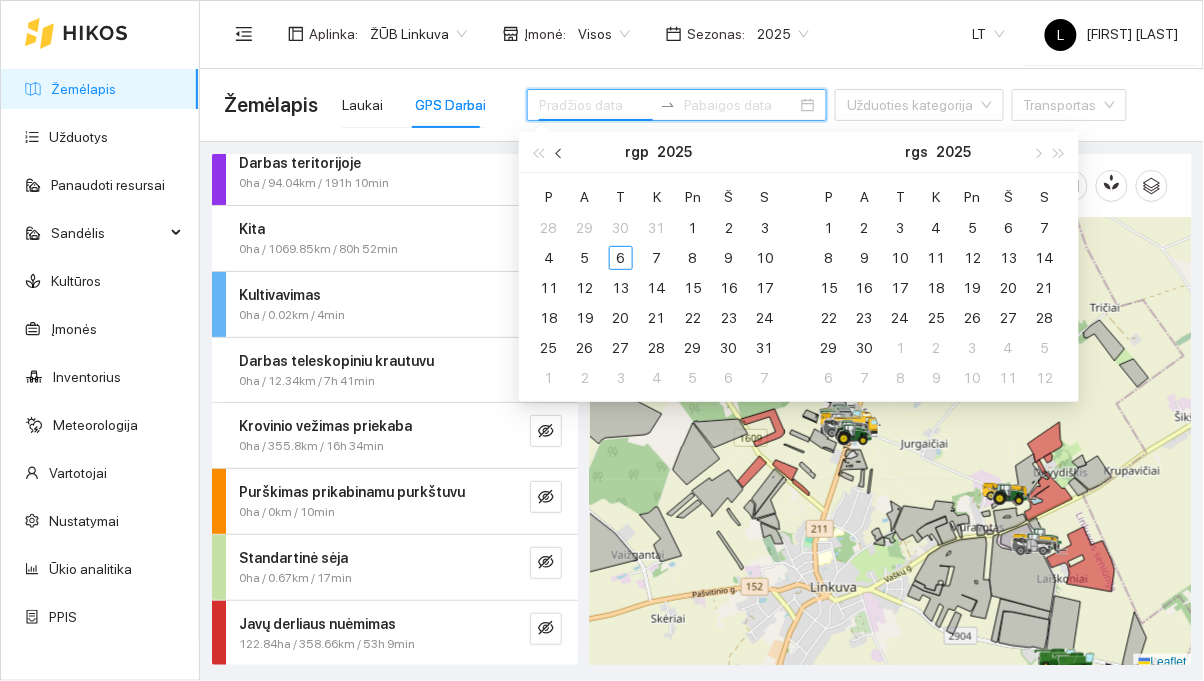 click at bounding box center (561, 153) 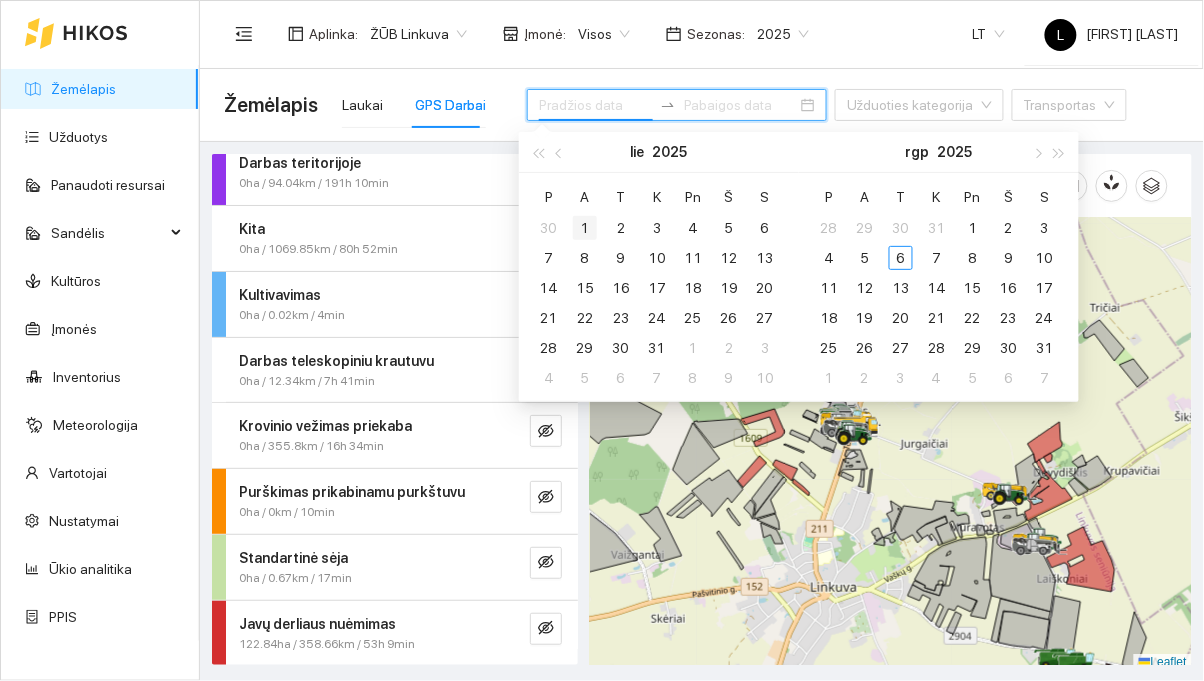 click on "1" at bounding box center [585, 228] 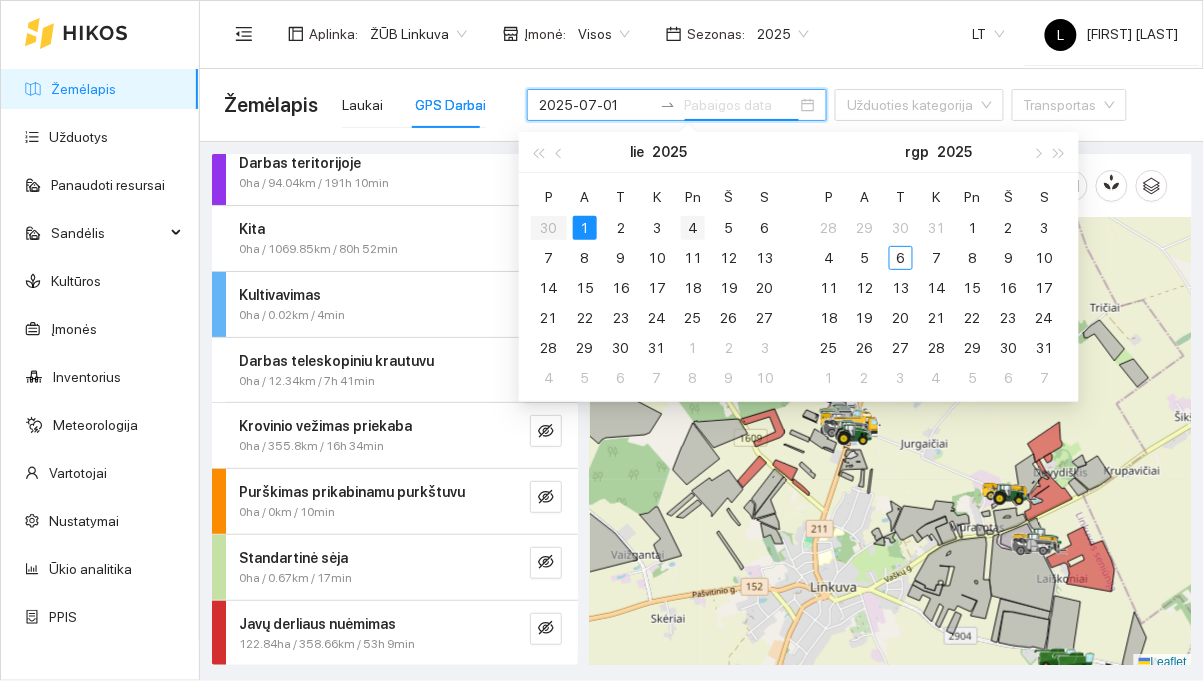 click on "4" at bounding box center (693, 228) 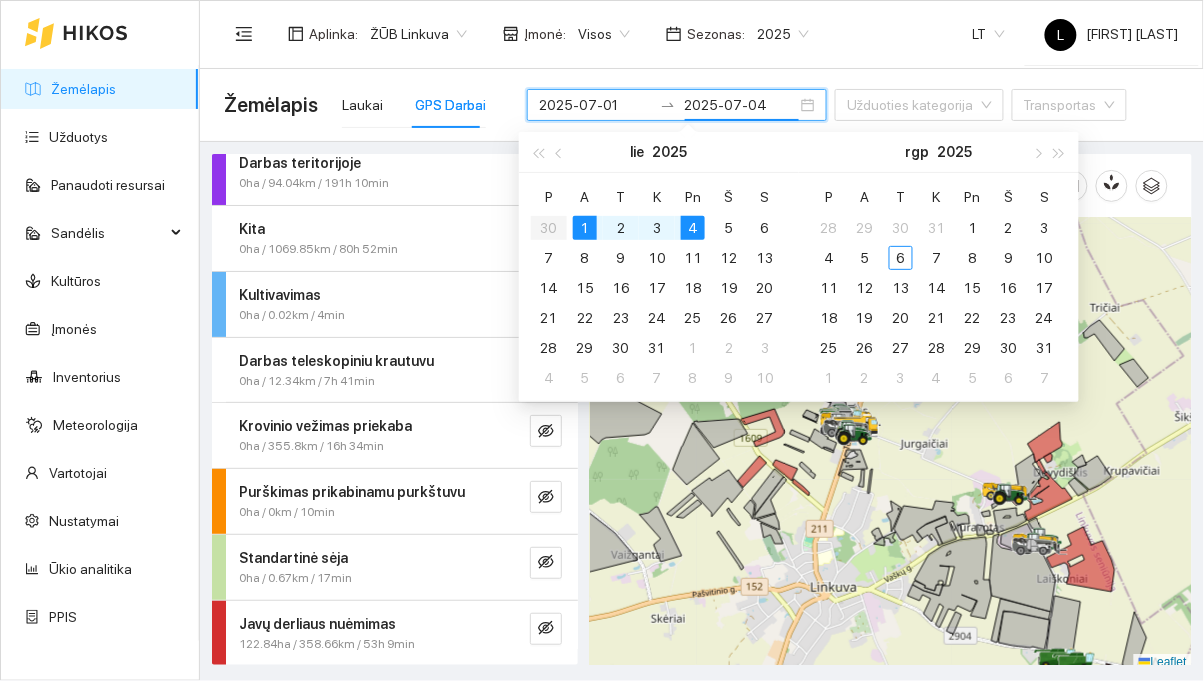 type on "2025-07-04" 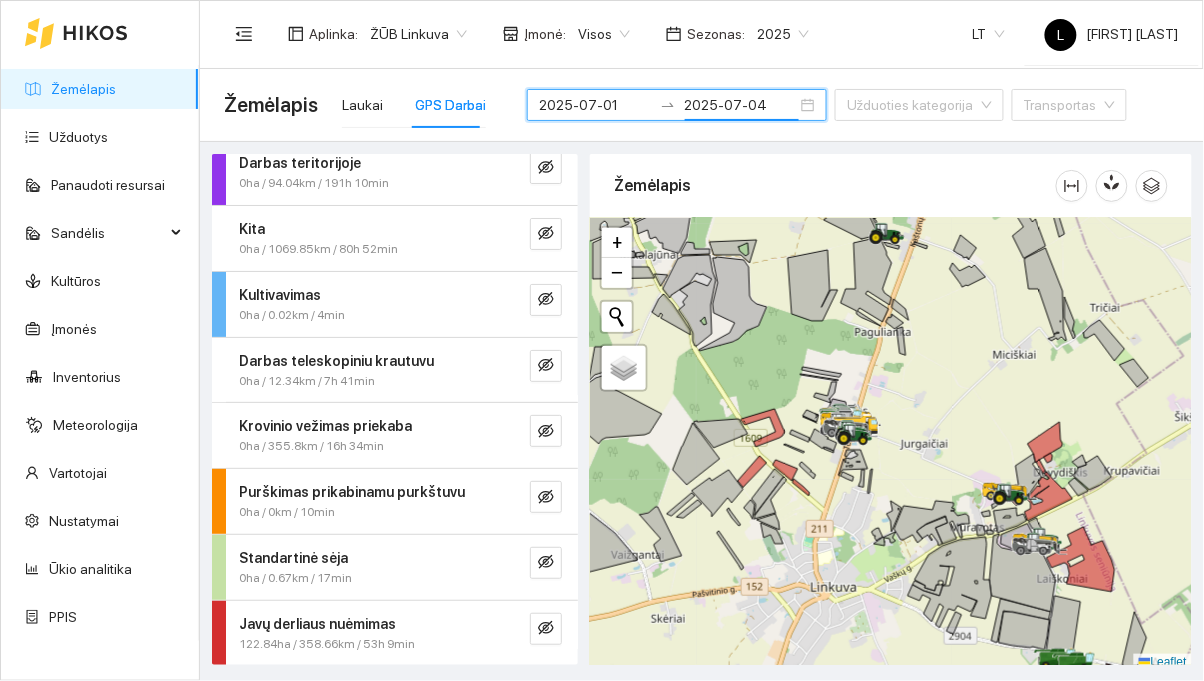 click on "Aplinka : ŽŪB Linkuva Įmonė : Visos Sezonas : 2025 LT L [FIRST] [LAST]" at bounding box center [701, 33] 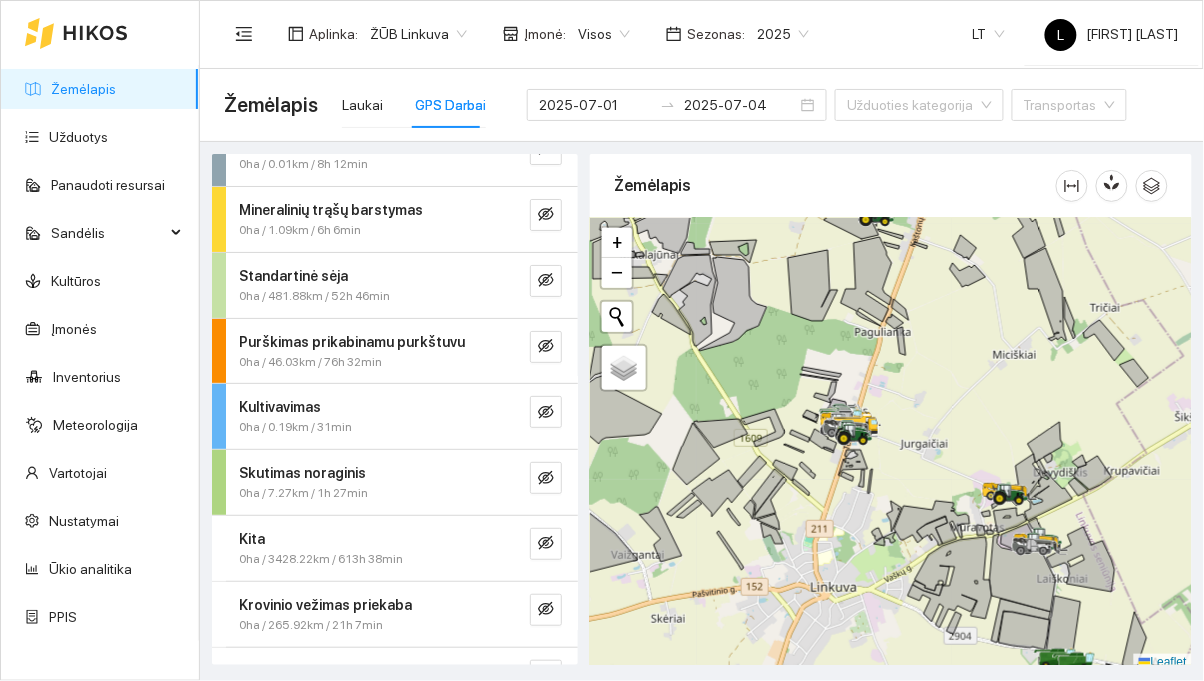 scroll, scrollTop: 34, scrollLeft: 0, axis: vertical 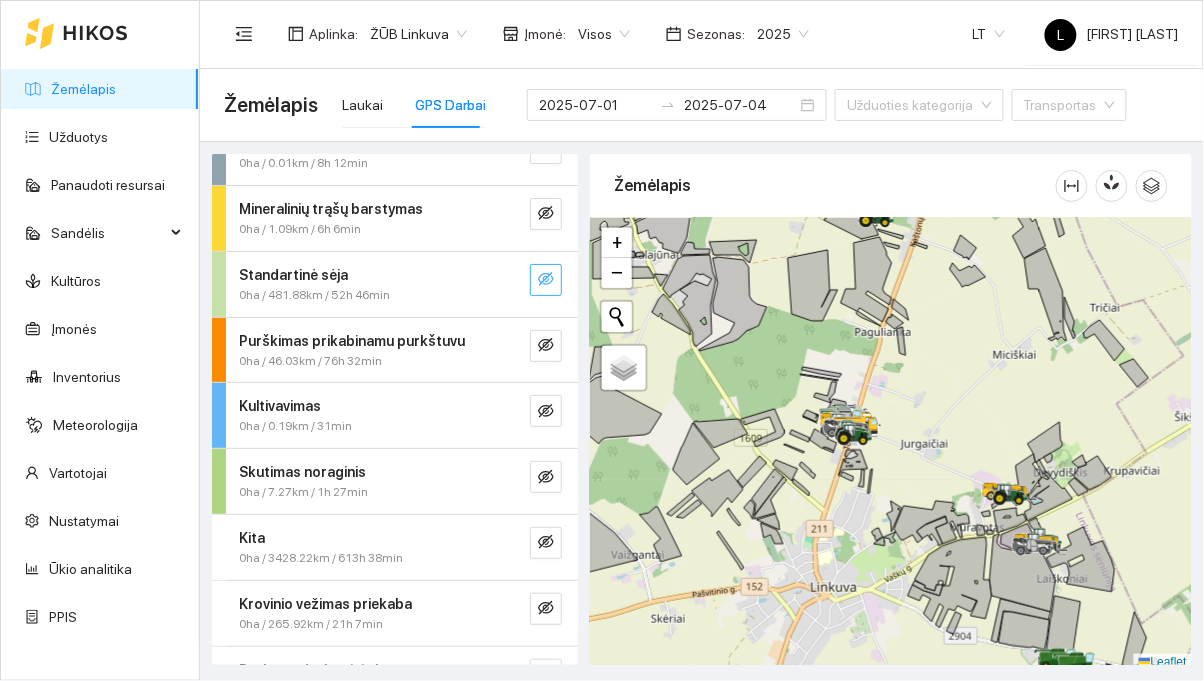 click at bounding box center [546, 280] 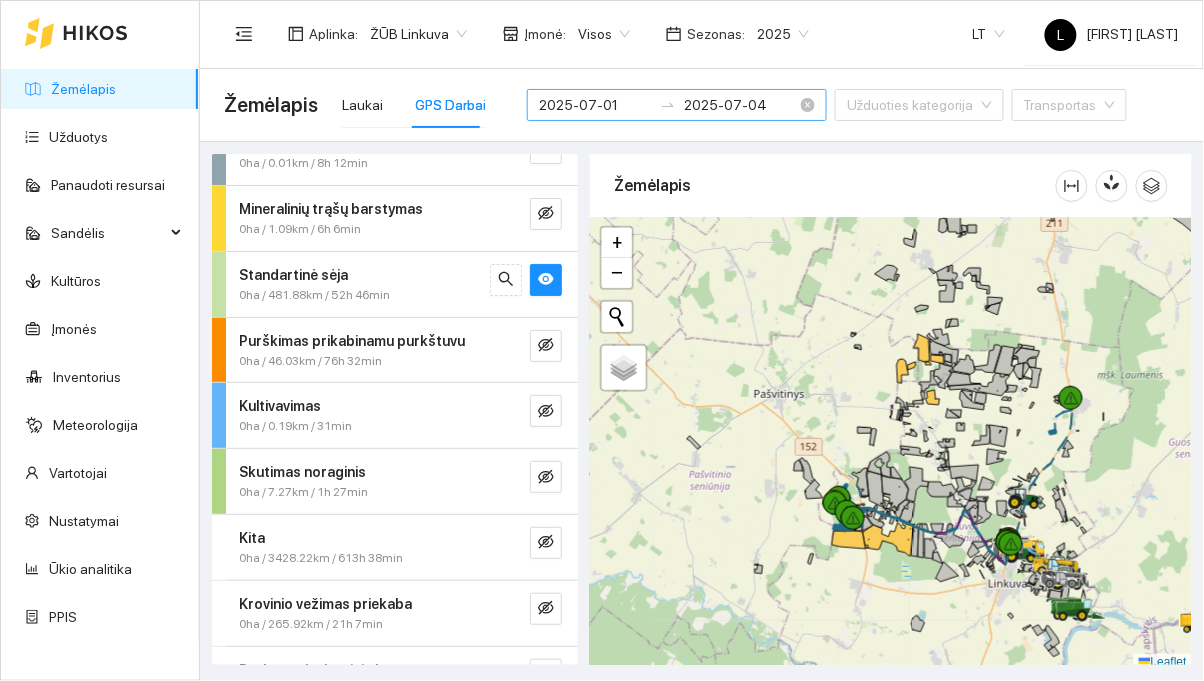 click on "2025-07-01" at bounding box center [595, 105] 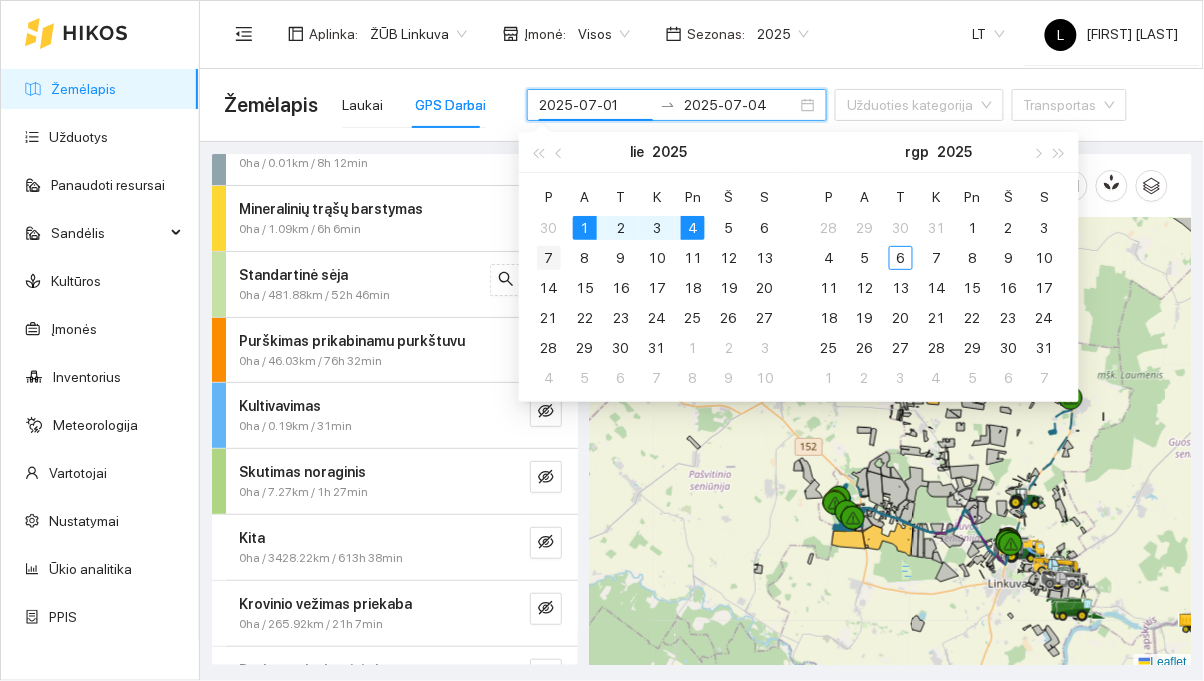 click on "7" at bounding box center (549, 258) 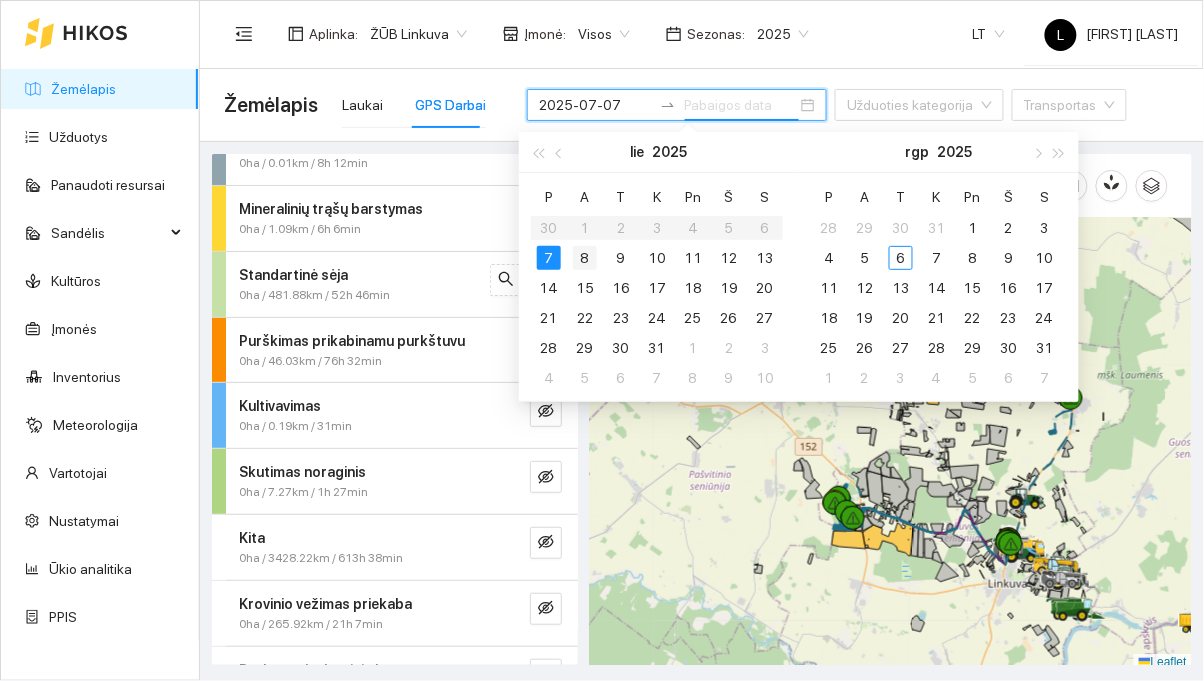 click on "8" at bounding box center [585, 258] 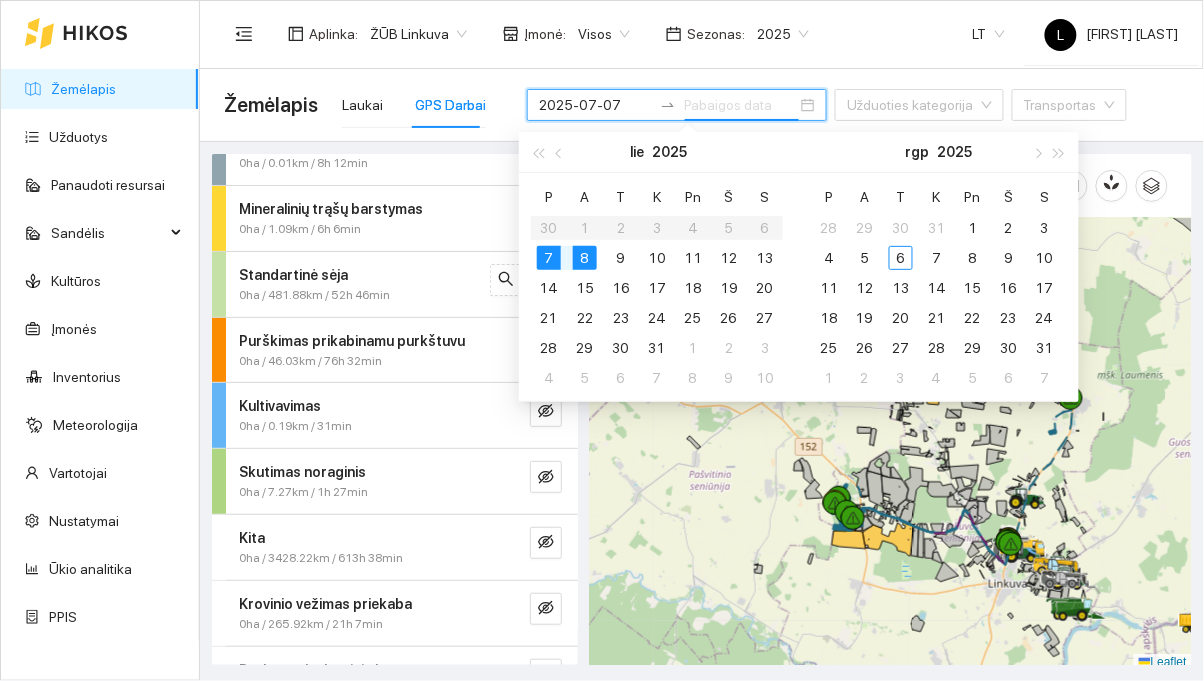 type on "2025-07-08" 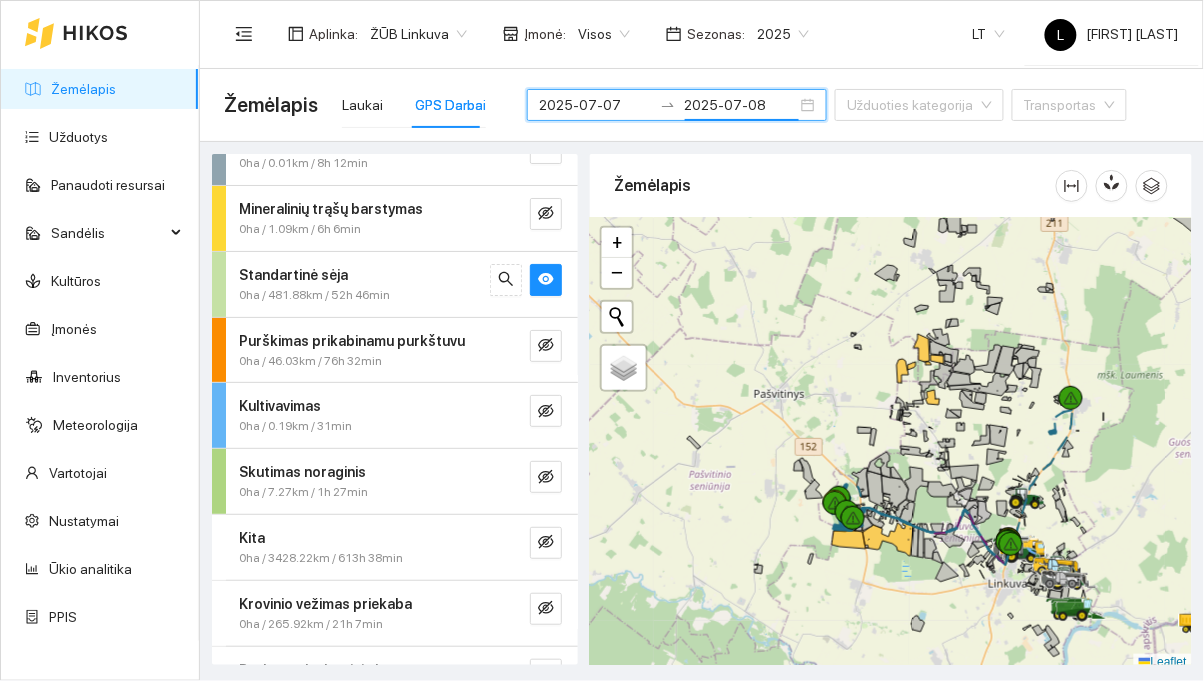 click on "Aplinka : ŽŪB Linkuva Įmonė : Visos Sezonas : 2025 LT L [FIRST] [LAST]" at bounding box center [701, 33] 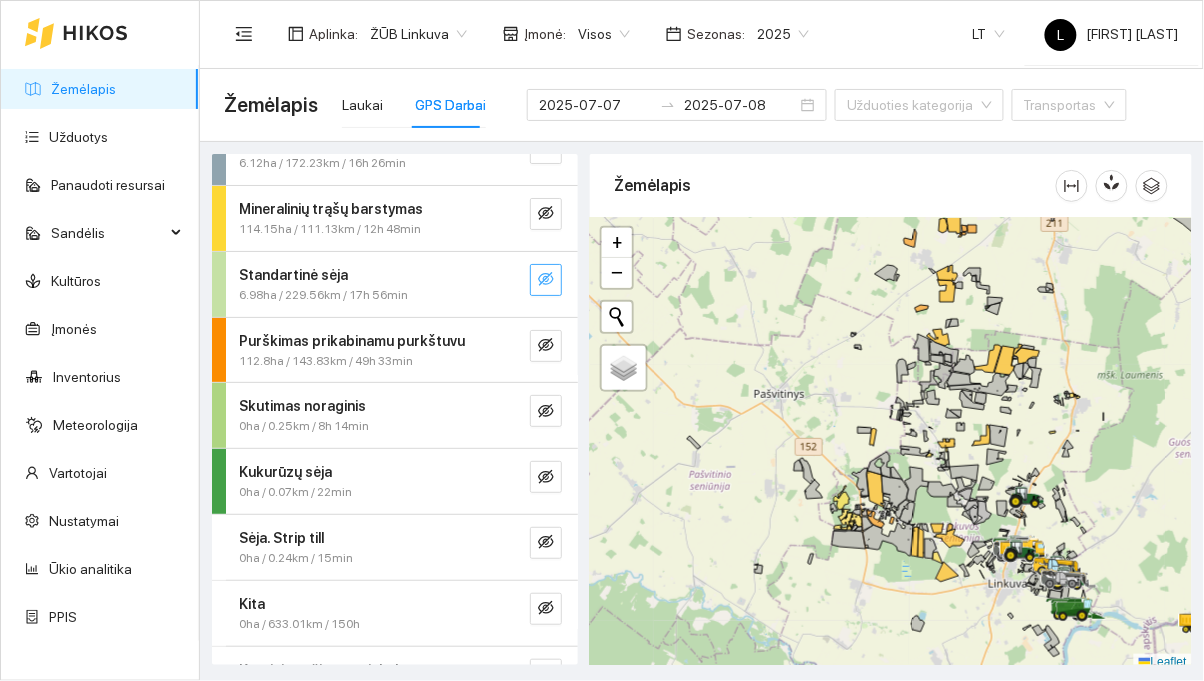 click at bounding box center (546, 280) 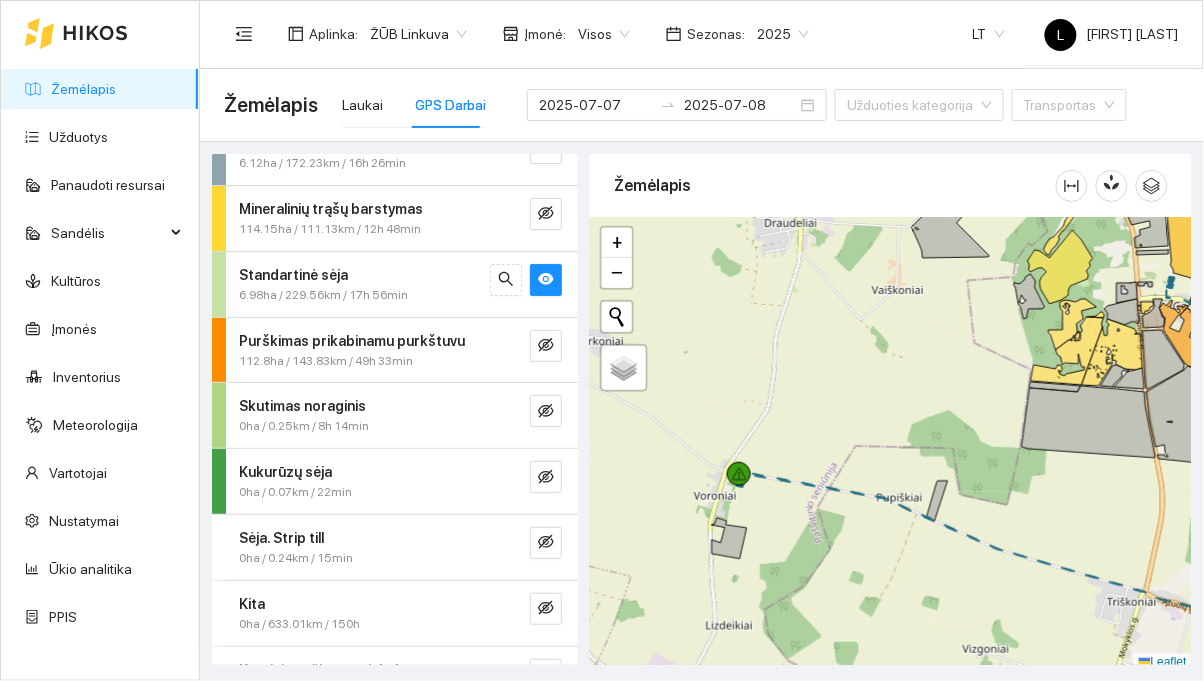 click on "6.98ha / 229.56km / 17h 56min" at bounding box center (323, 295) 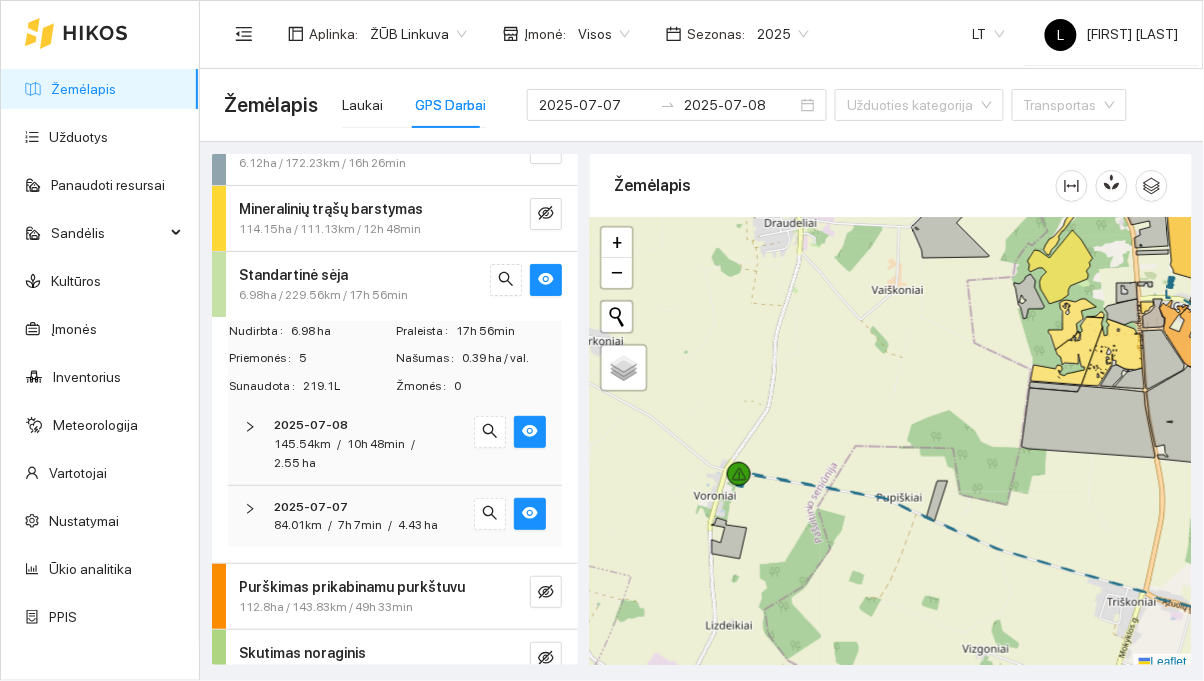 click on "2025-07-08" at bounding box center [367, 425] 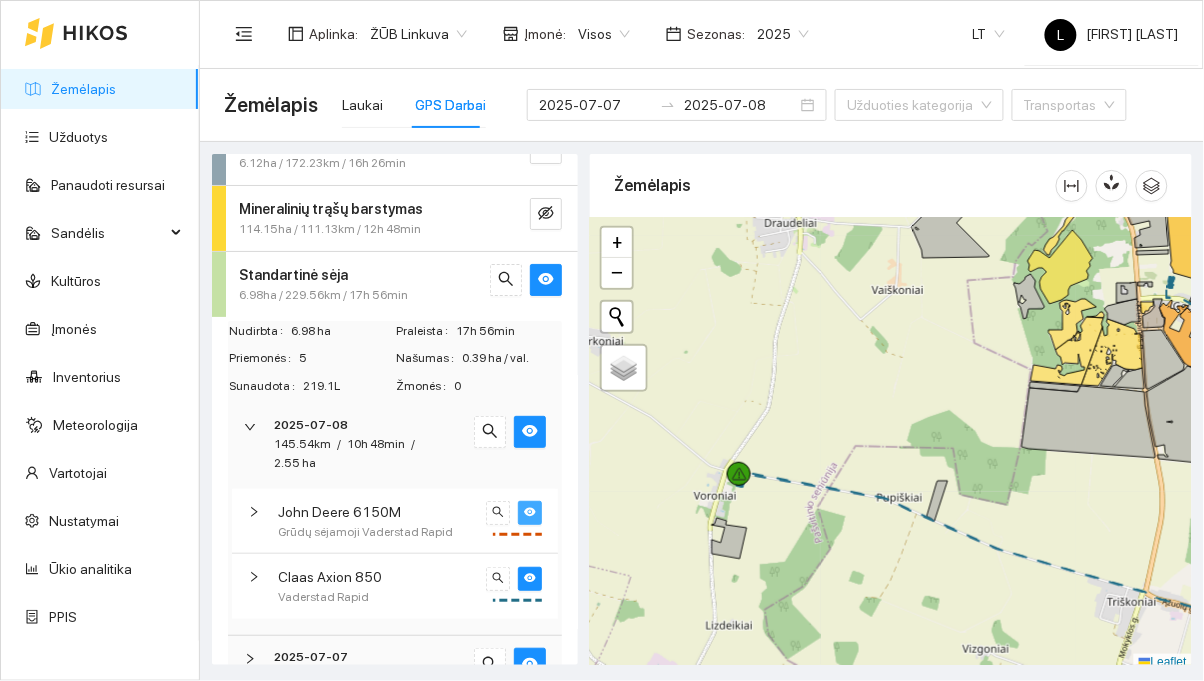 click 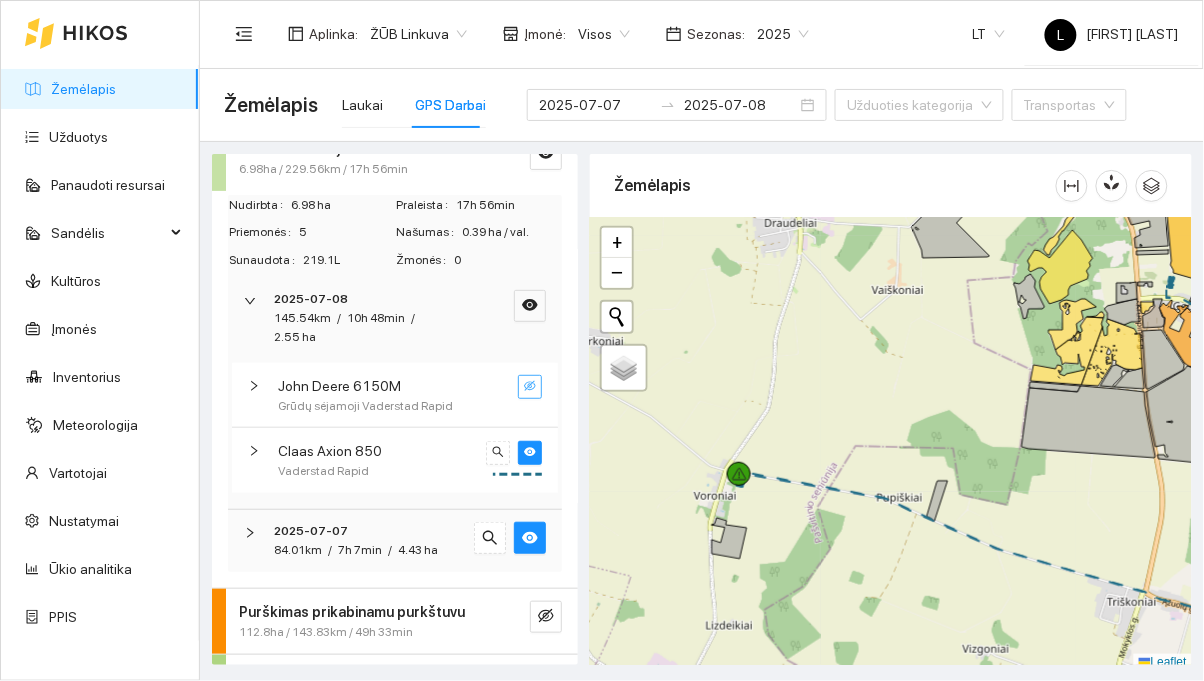 scroll, scrollTop: 163, scrollLeft: 0, axis: vertical 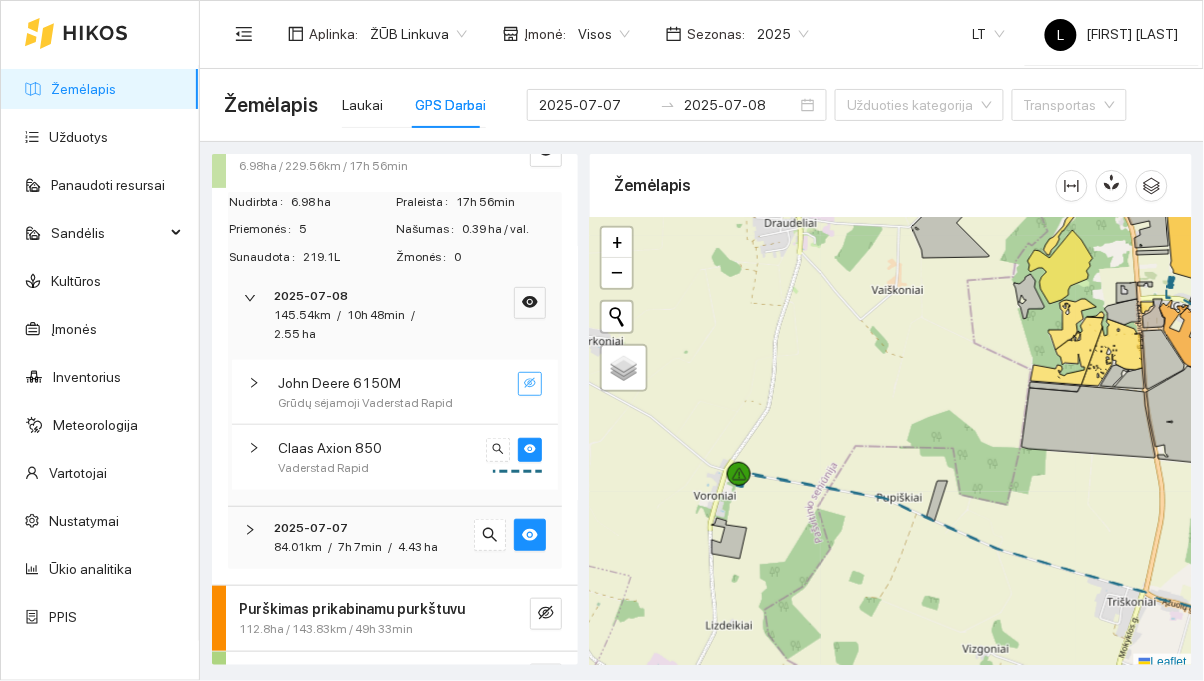 click on "Claas Axion 850" at bounding box center (378, 448) 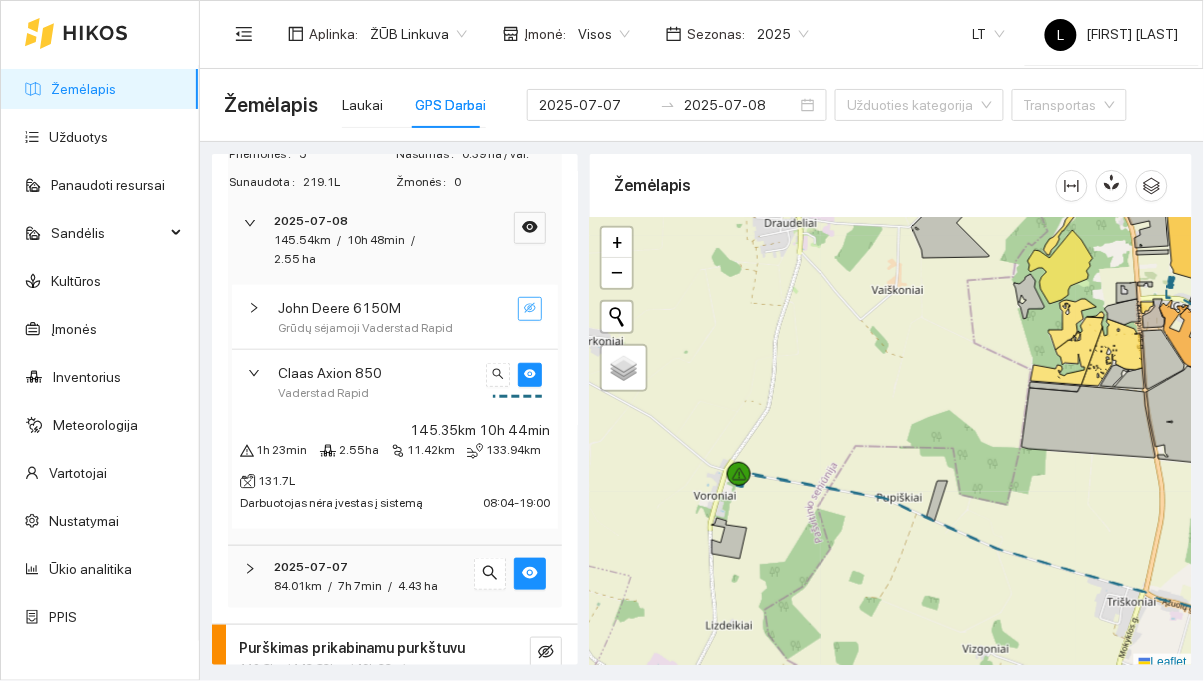 scroll, scrollTop: 246, scrollLeft: 0, axis: vertical 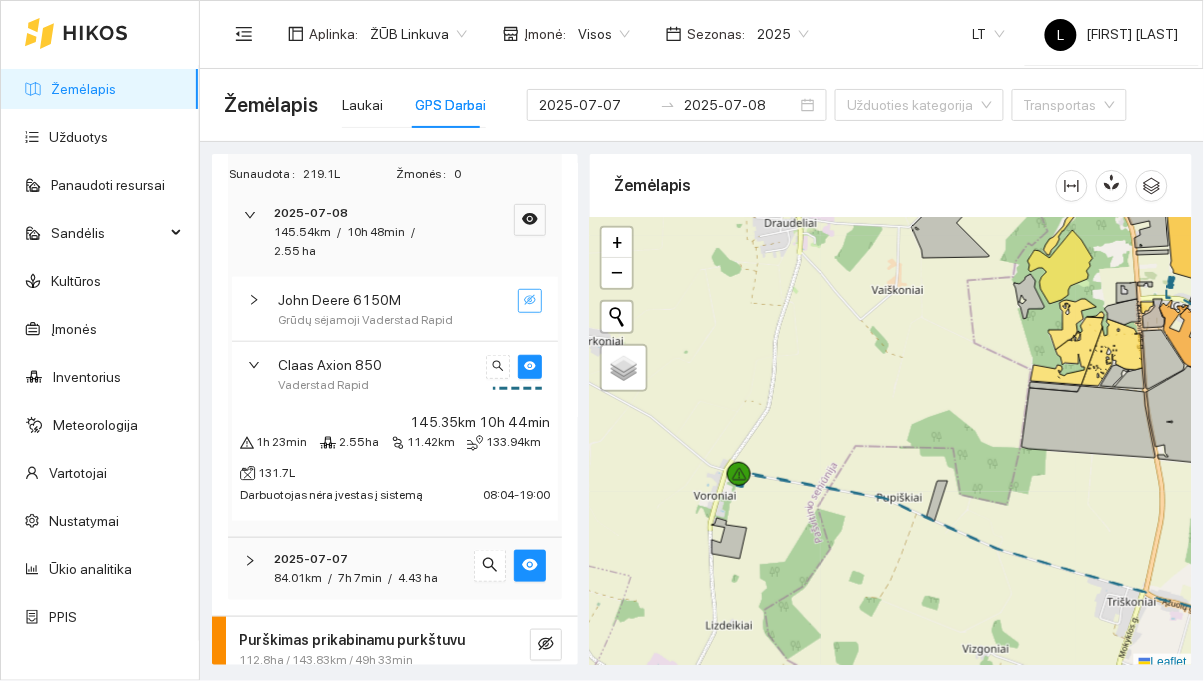 click on "7h 7min" at bounding box center (360, 578) 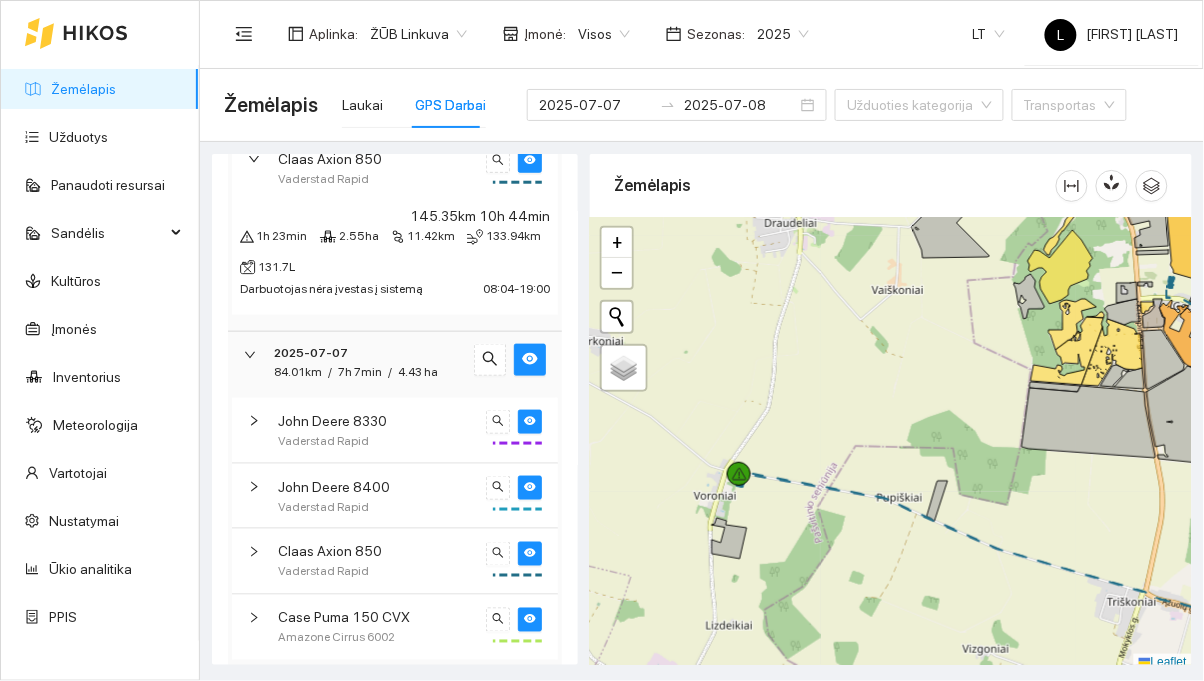 scroll, scrollTop: 455, scrollLeft: 0, axis: vertical 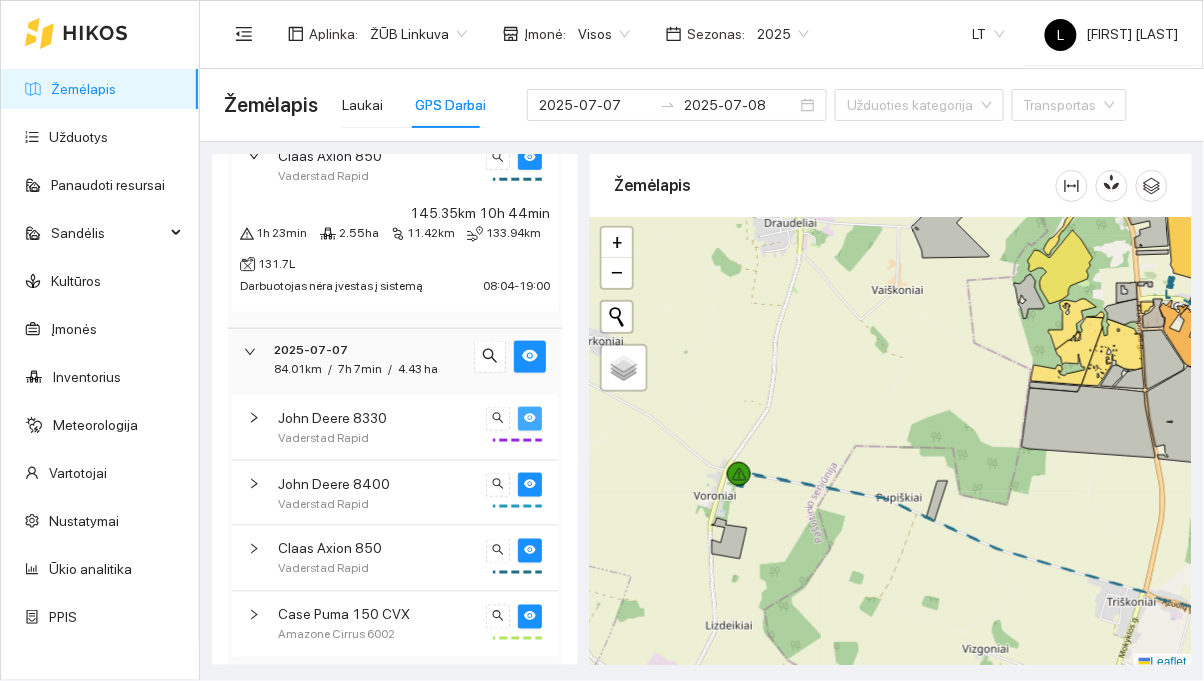 click 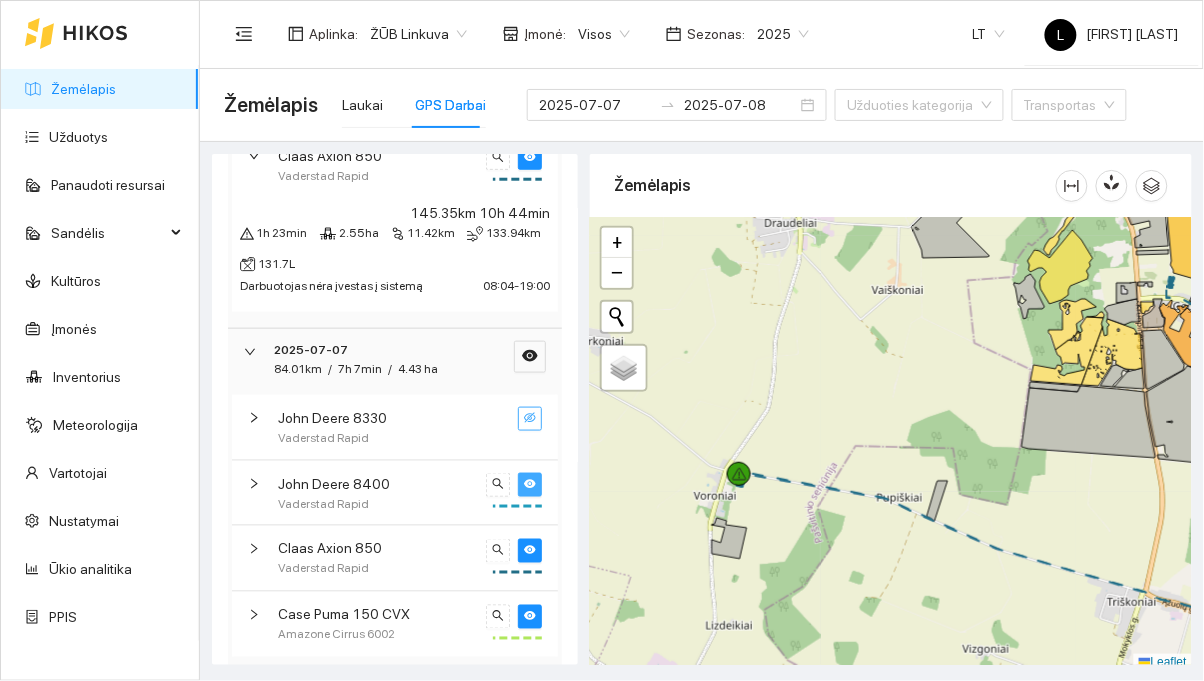 click at bounding box center (530, 485) 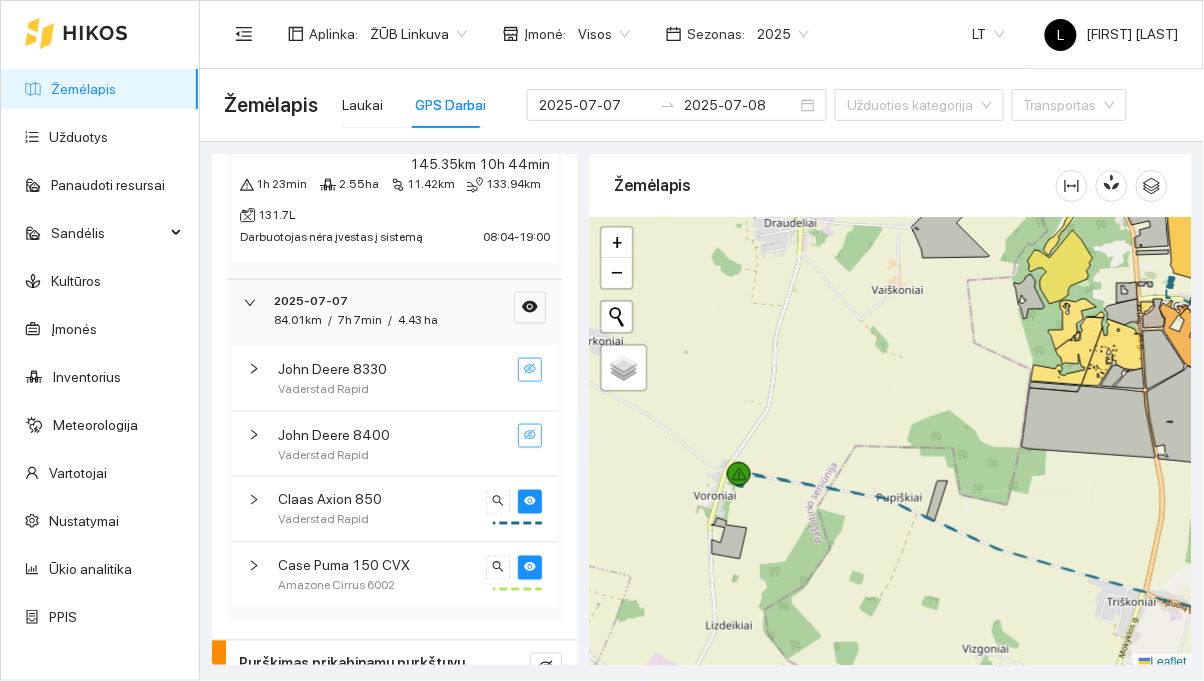 scroll, scrollTop: 522, scrollLeft: 0, axis: vertical 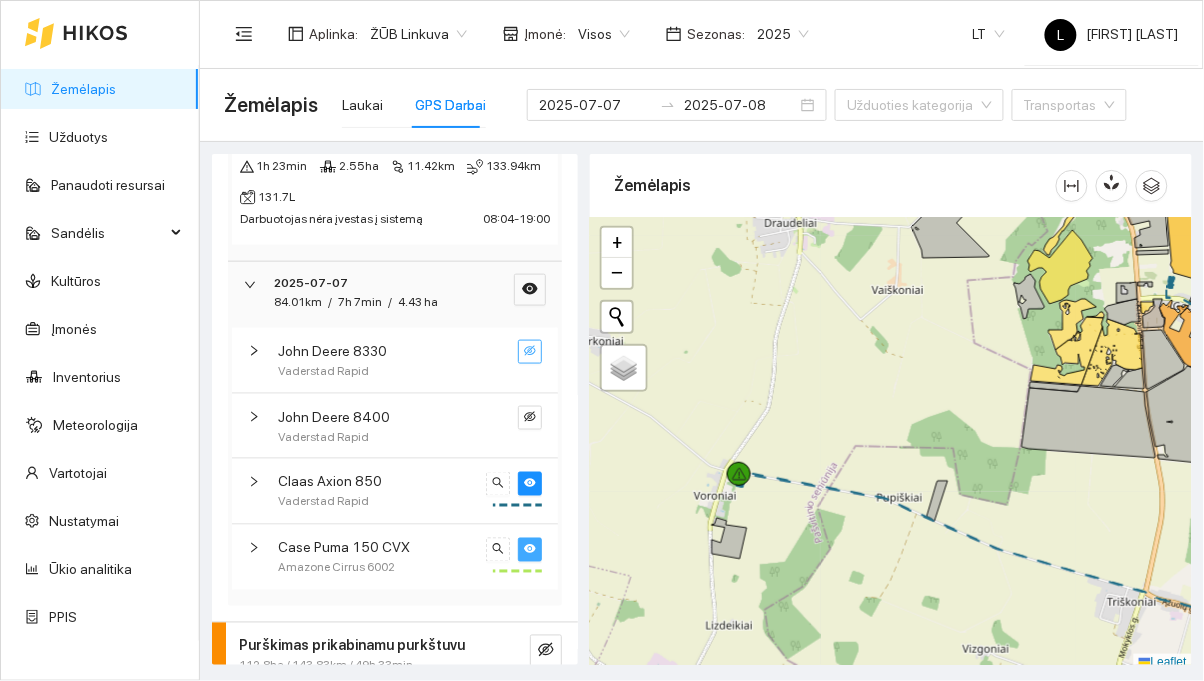 click 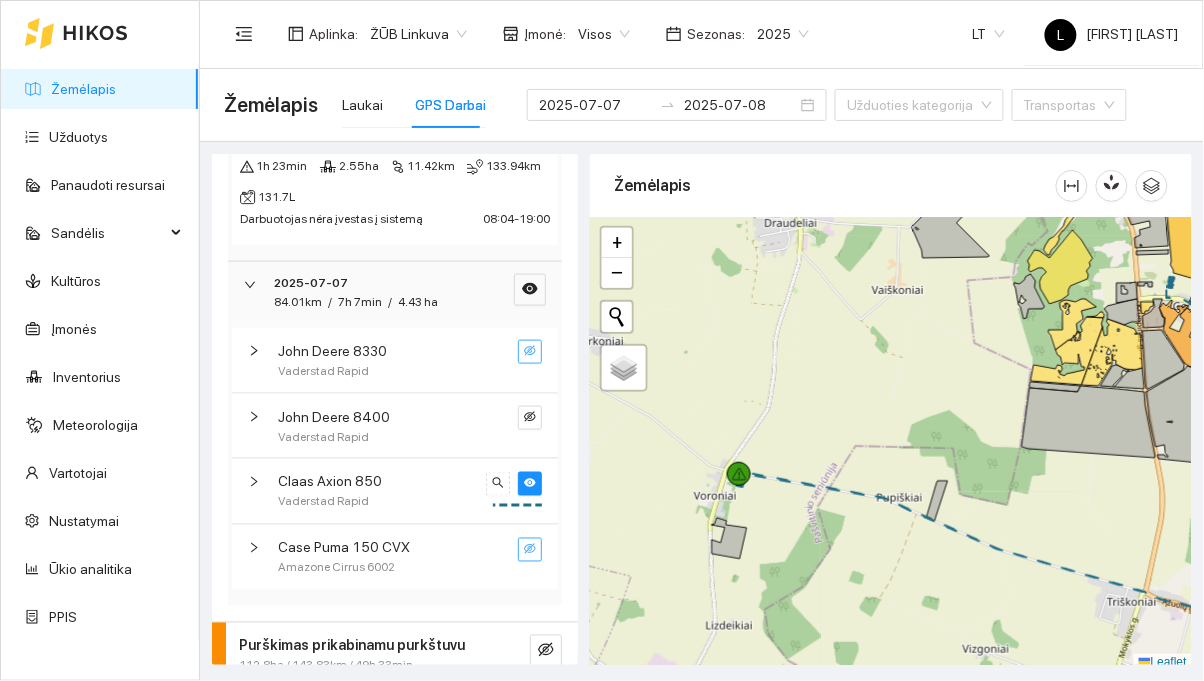 click on "Claas Axion 850" at bounding box center [378, 482] 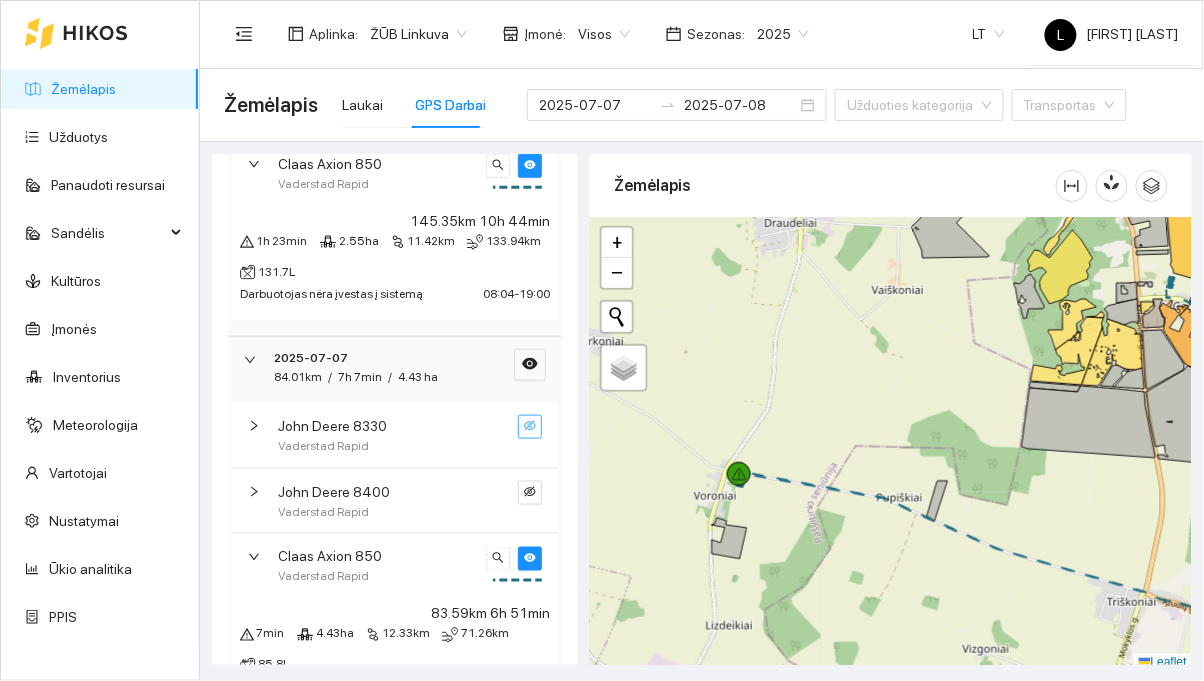 scroll, scrollTop: 431, scrollLeft: 0, axis: vertical 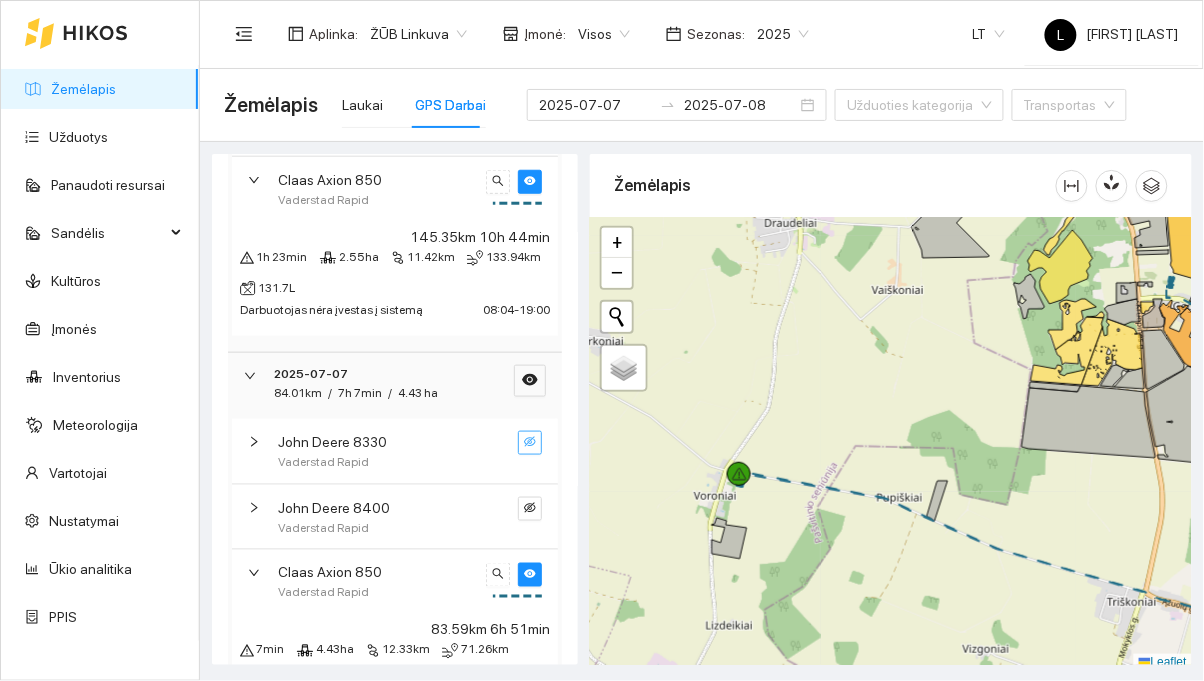 click on "2025-07-07" at bounding box center [367, 374] 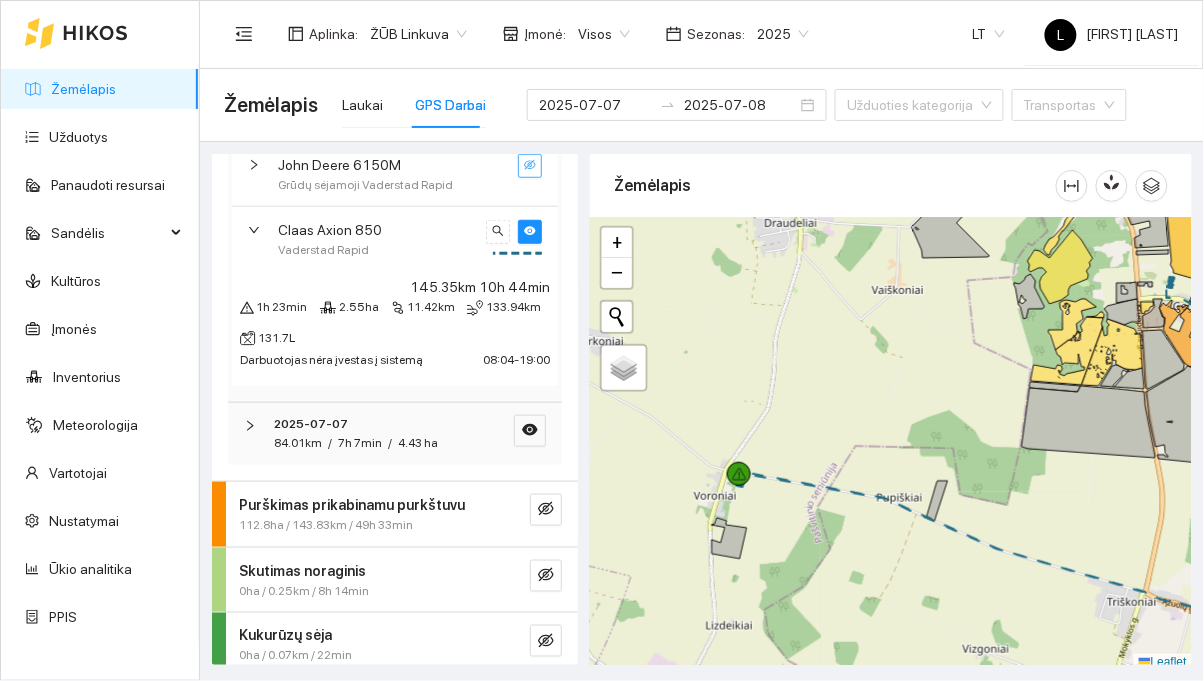 scroll, scrollTop: 376, scrollLeft: 0, axis: vertical 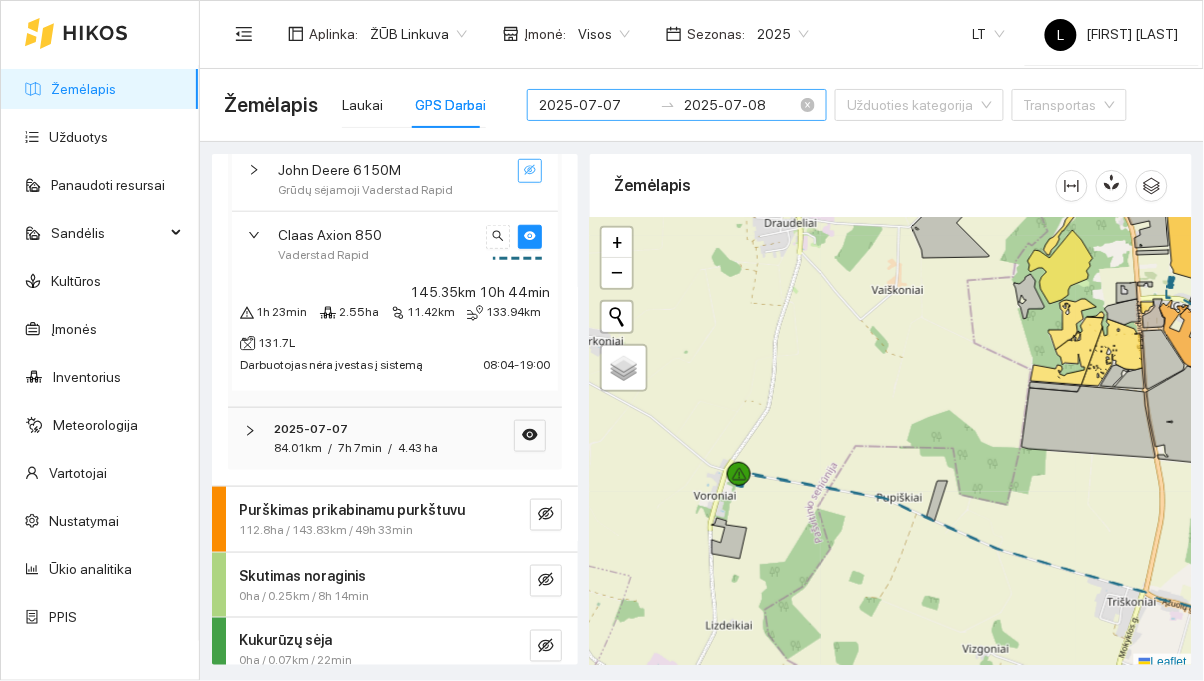 click on "2025-07-07" at bounding box center (595, 105) 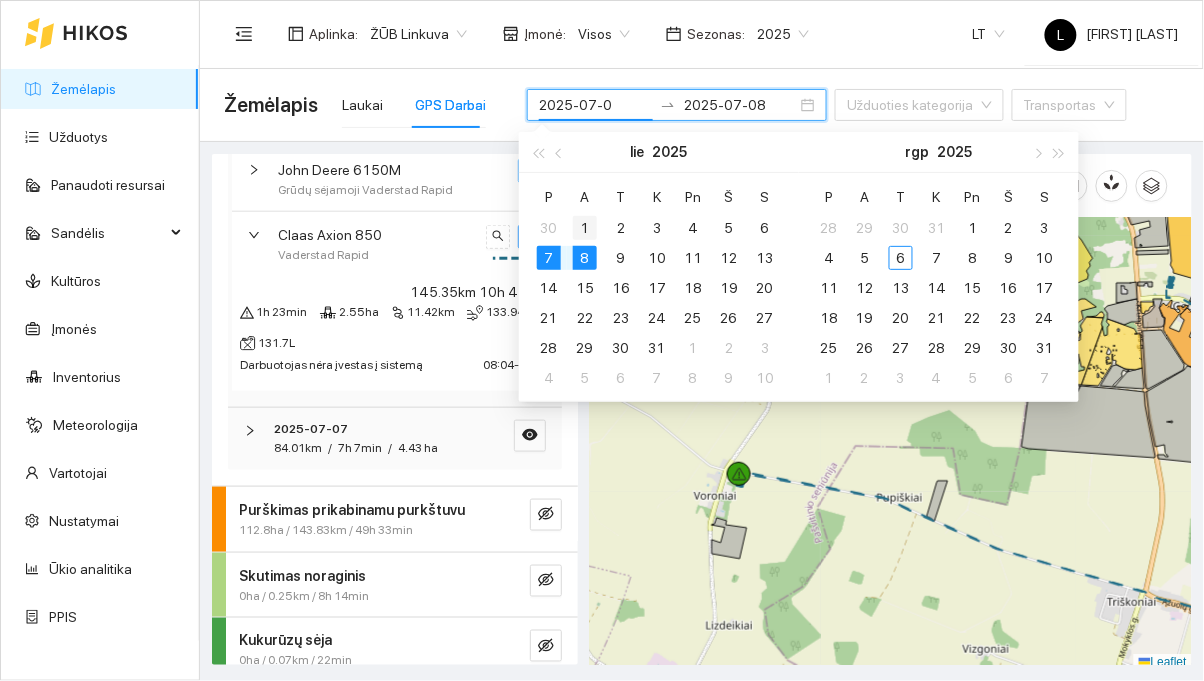click on "1" at bounding box center (585, 228) 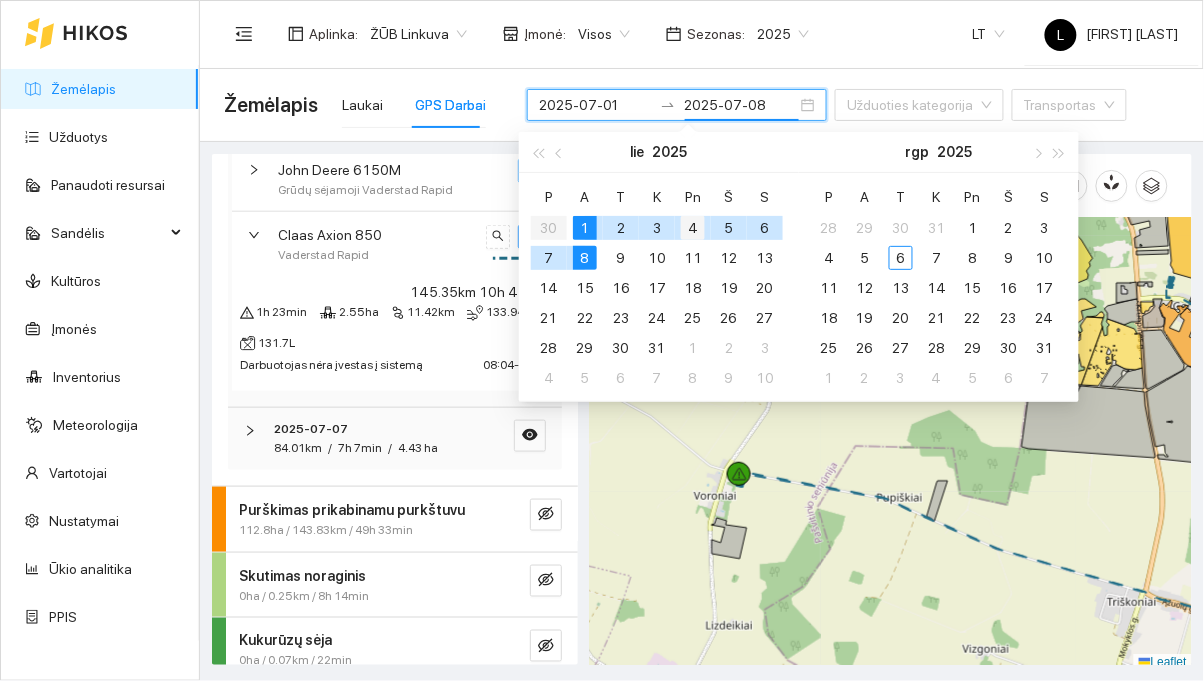 click on "4" at bounding box center [693, 228] 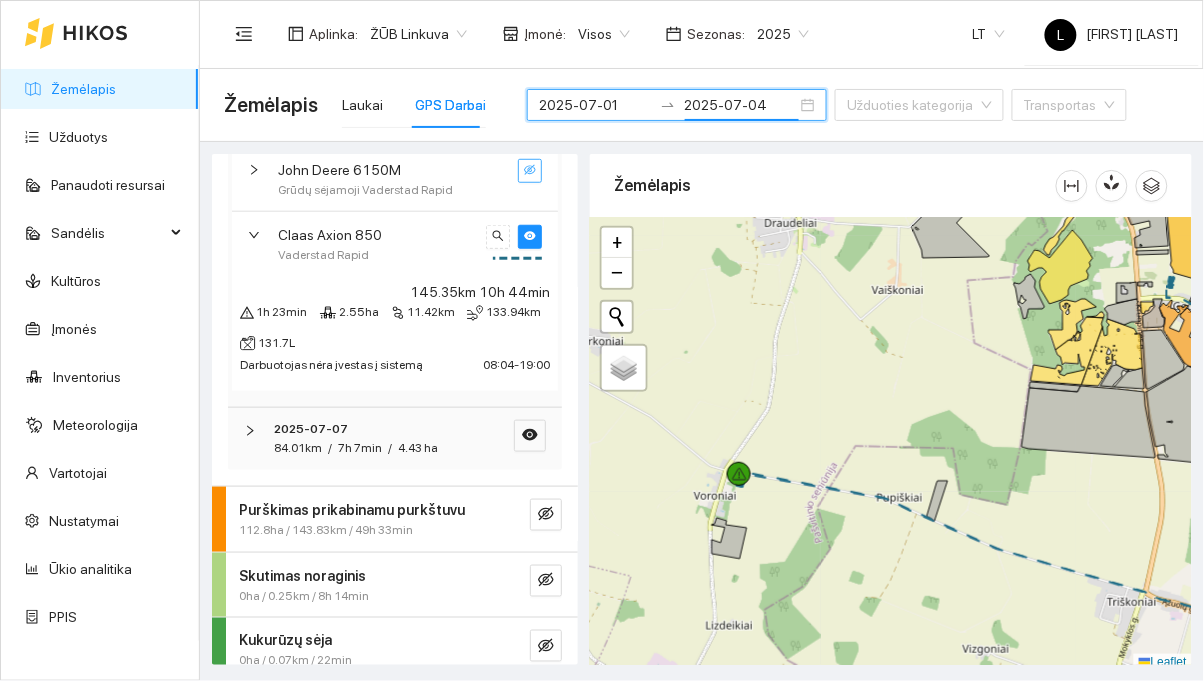 click on "Aplinka : ŽŪB Linkuva Įmonė : Visos Sezonas : 2025 LT L [FIRST] [LAST]" at bounding box center (701, 33) 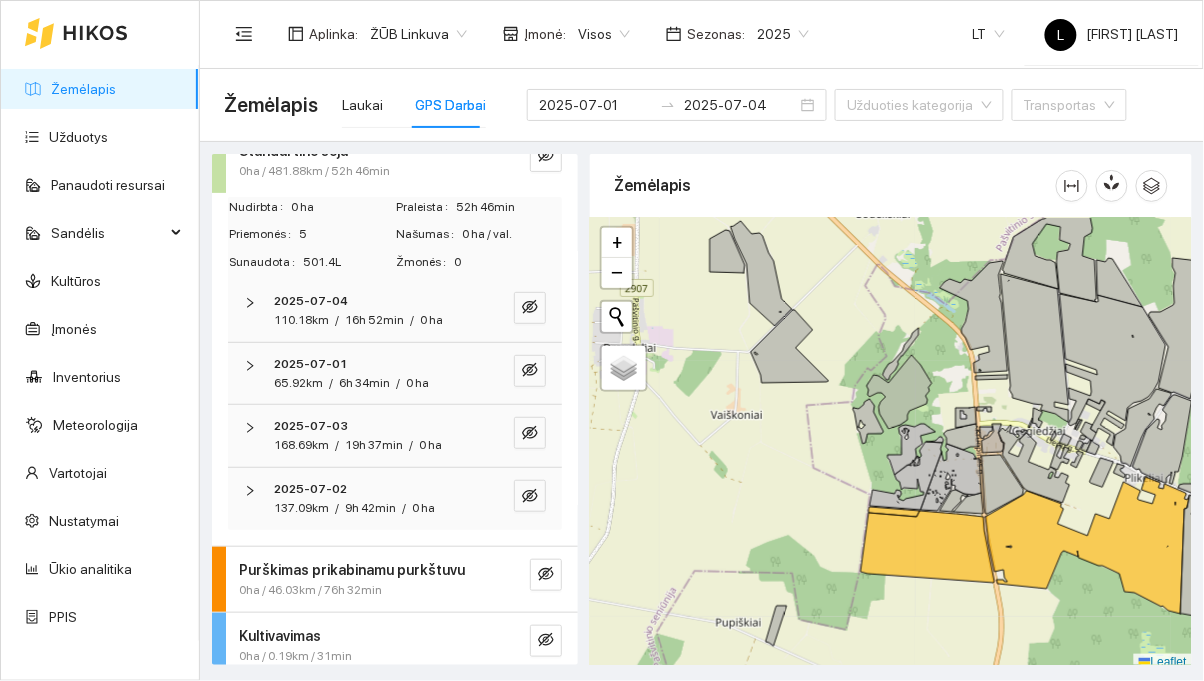 scroll, scrollTop: 0, scrollLeft: 0, axis: both 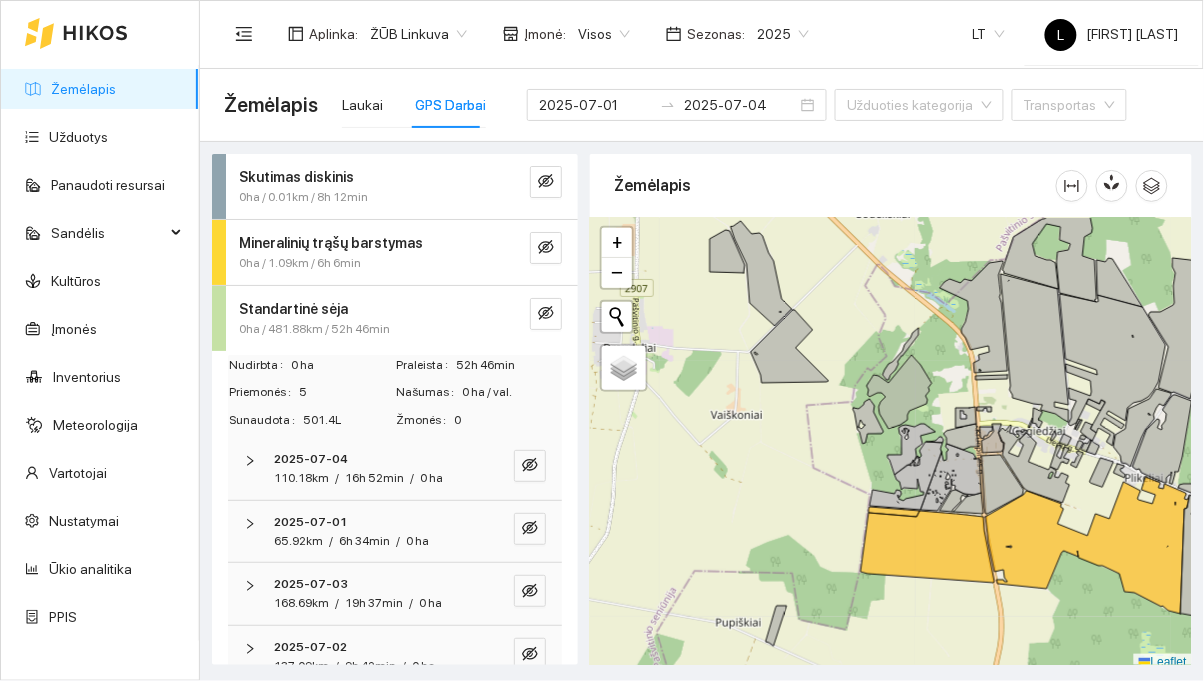 click on "Standartinė sėja" at bounding box center (293, 309) 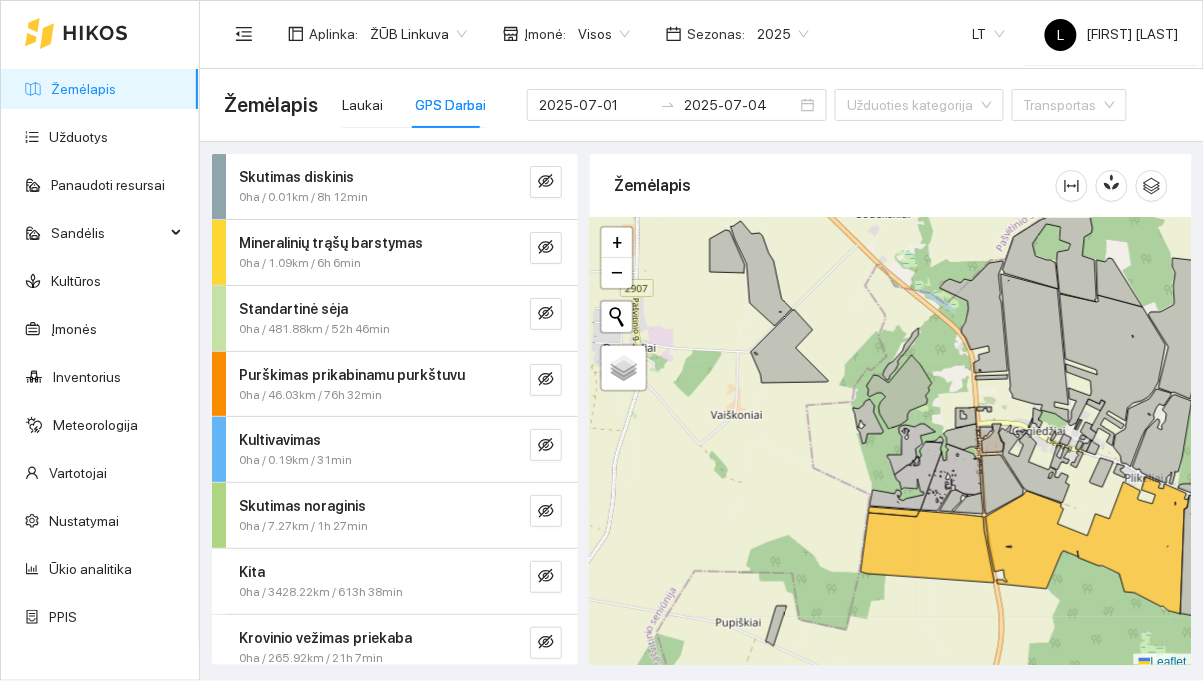 click on "Standartinė sėja" at bounding box center (293, 309) 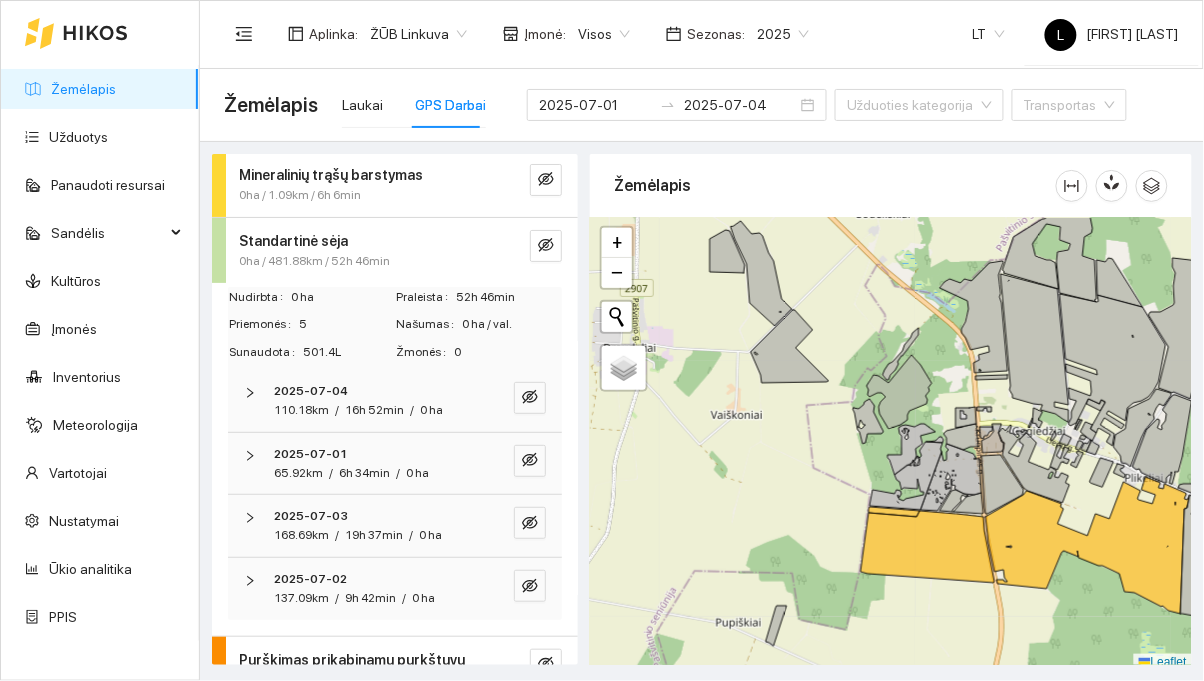 scroll, scrollTop: 136, scrollLeft: 0, axis: vertical 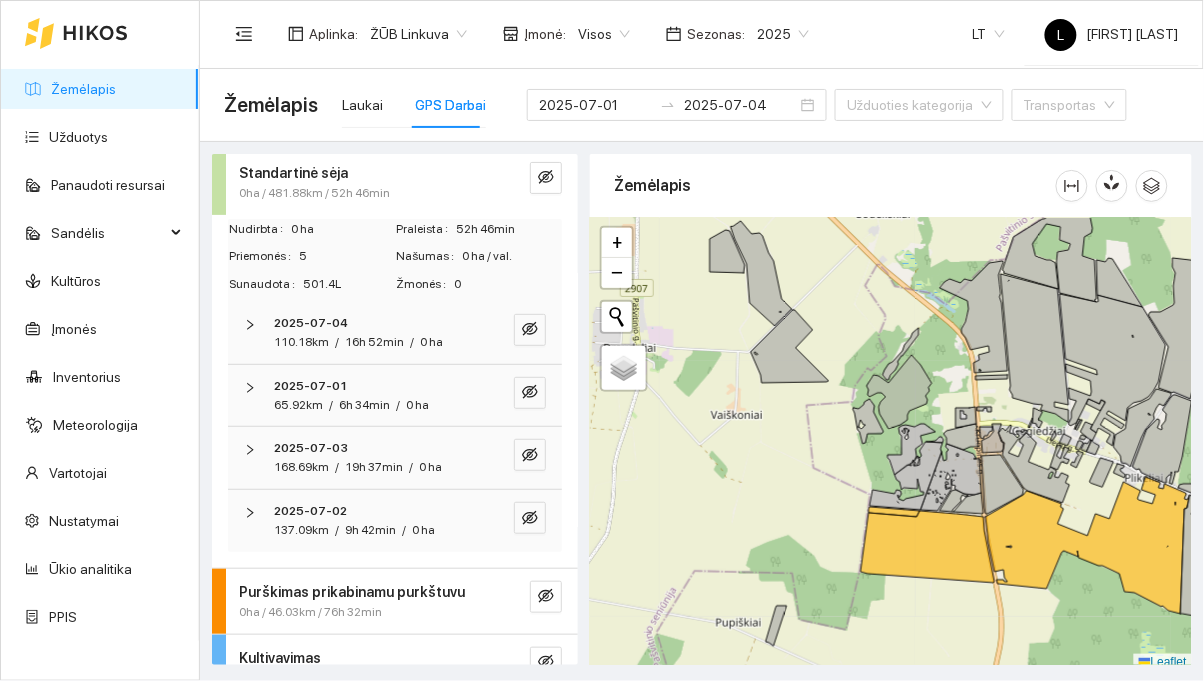 click on "2025-07-04" at bounding box center (367, 323) 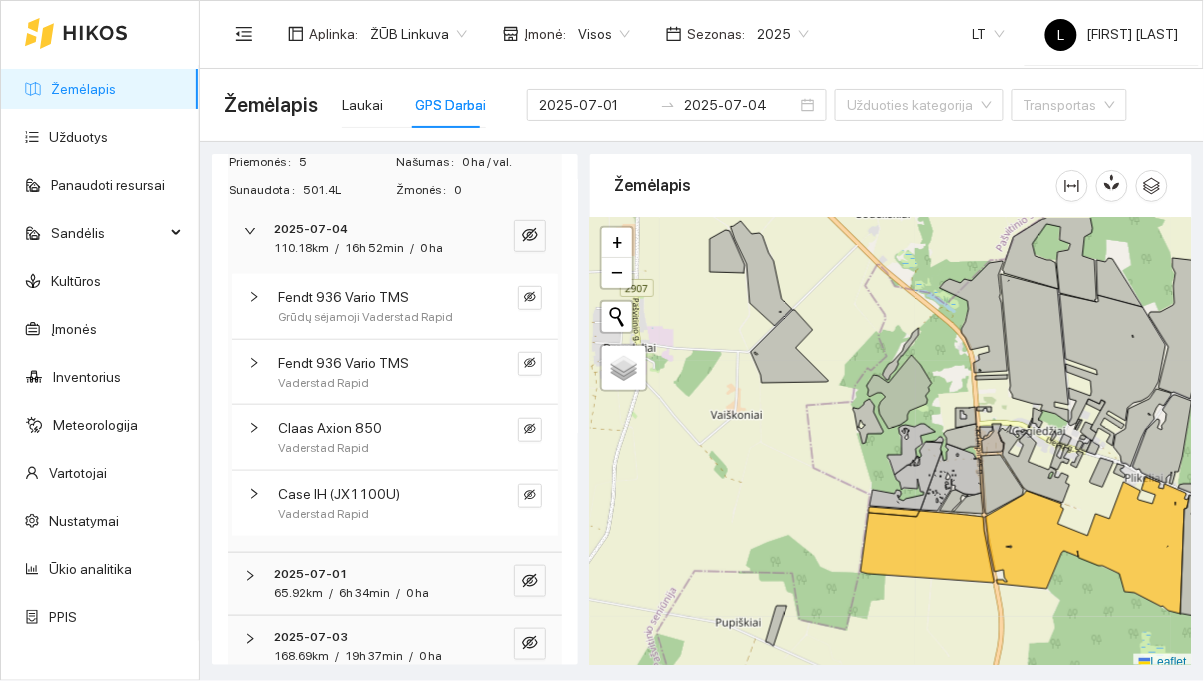 scroll, scrollTop: 237, scrollLeft: 0, axis: vertical 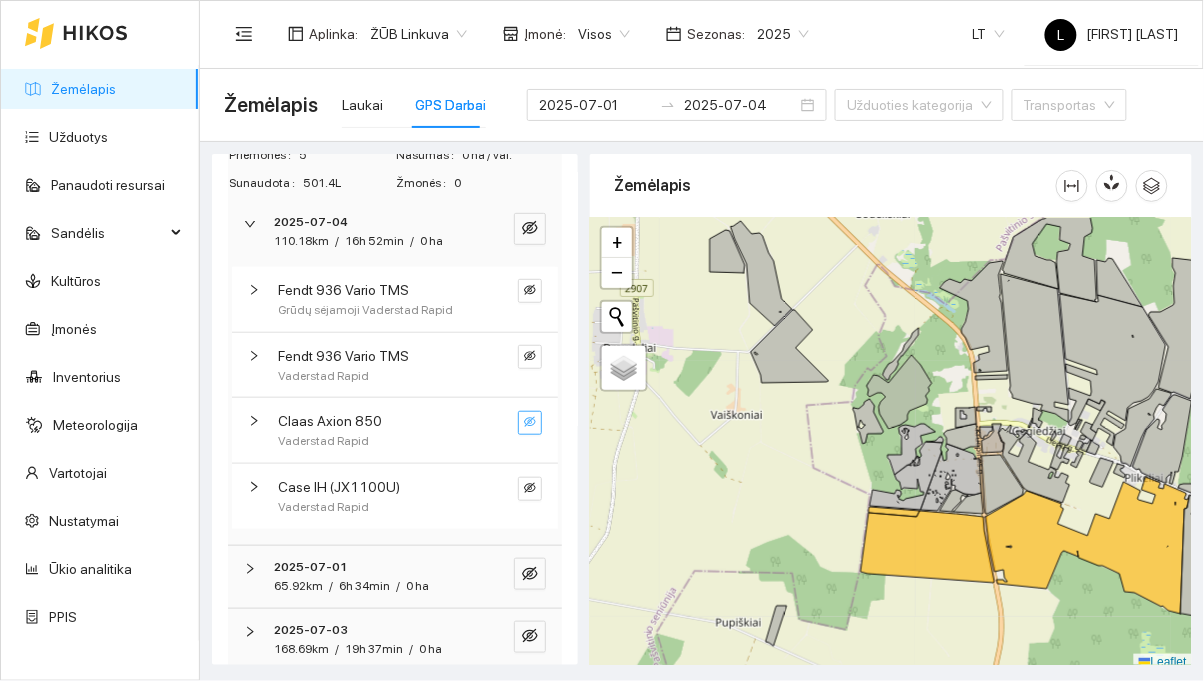 click at bounding box center (530, 423) 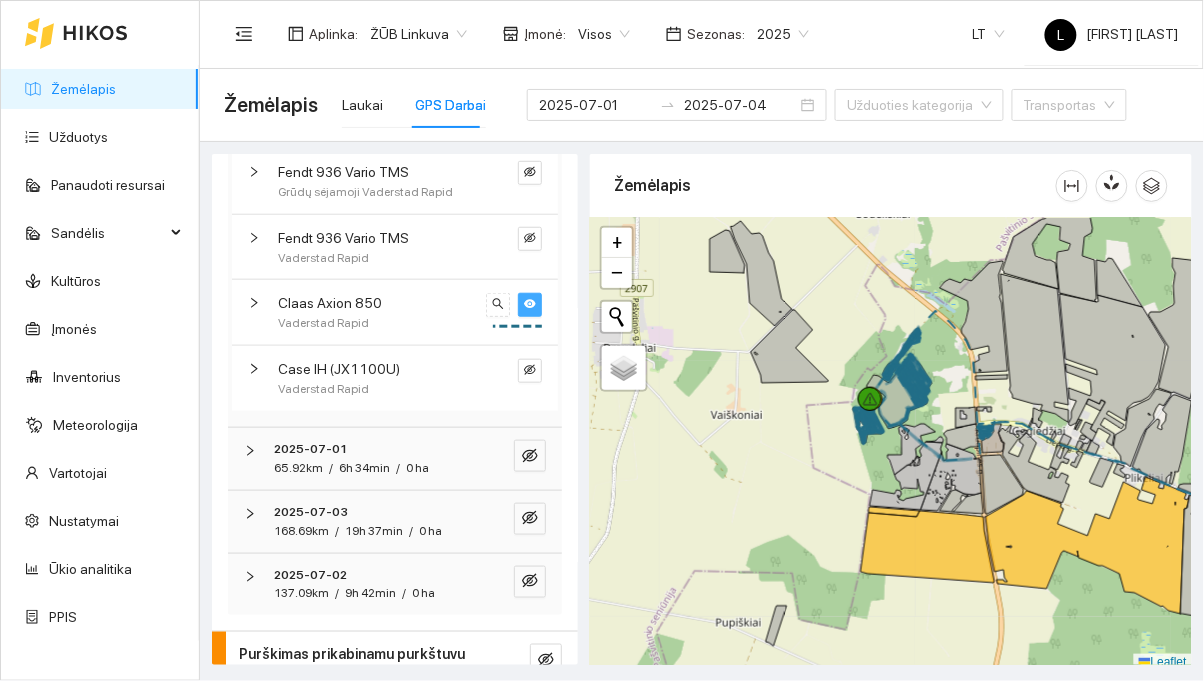 scroll, scrollTop: 356, scrollLeft: 0, axis: vertical 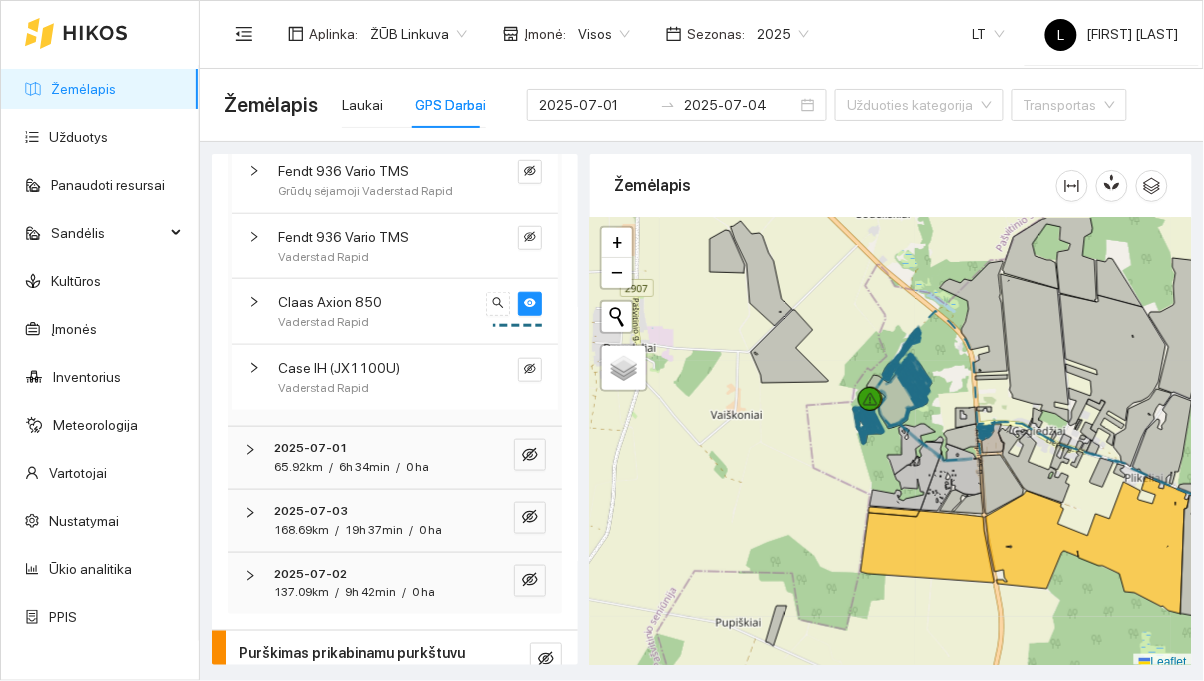 click on "Claas Axion 850" at bounding box center (378, 302) 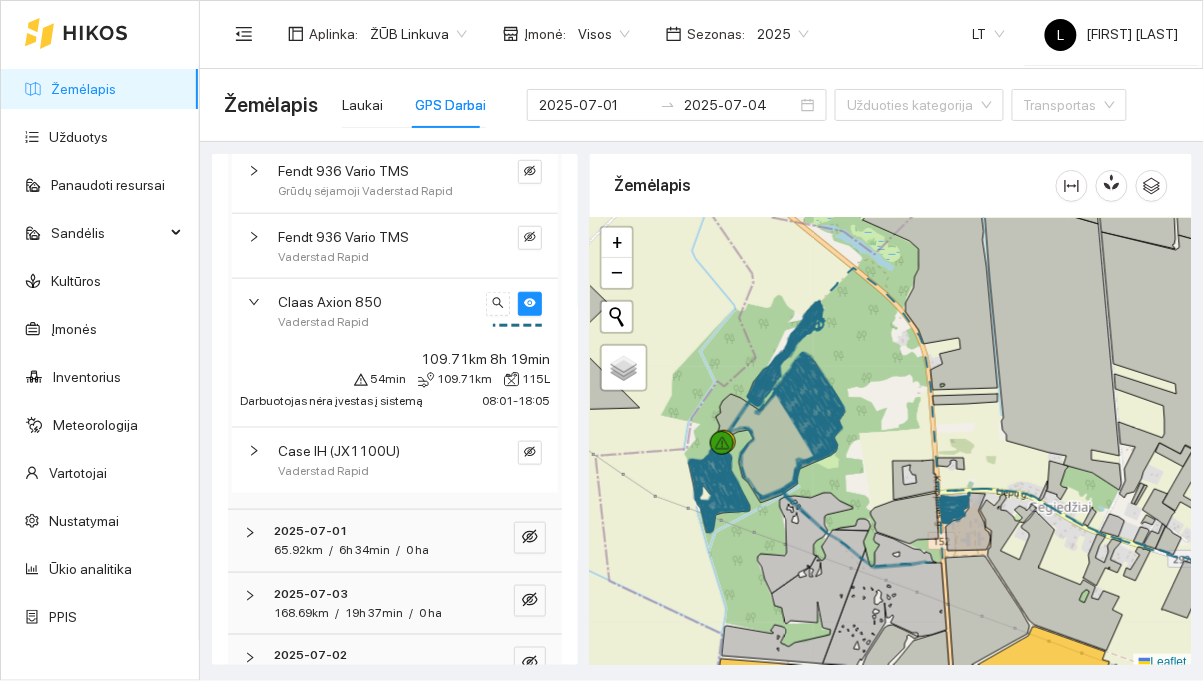 click on "Claas Axion 850 Vaderstad Rapid" at bounding box center [395, 311] 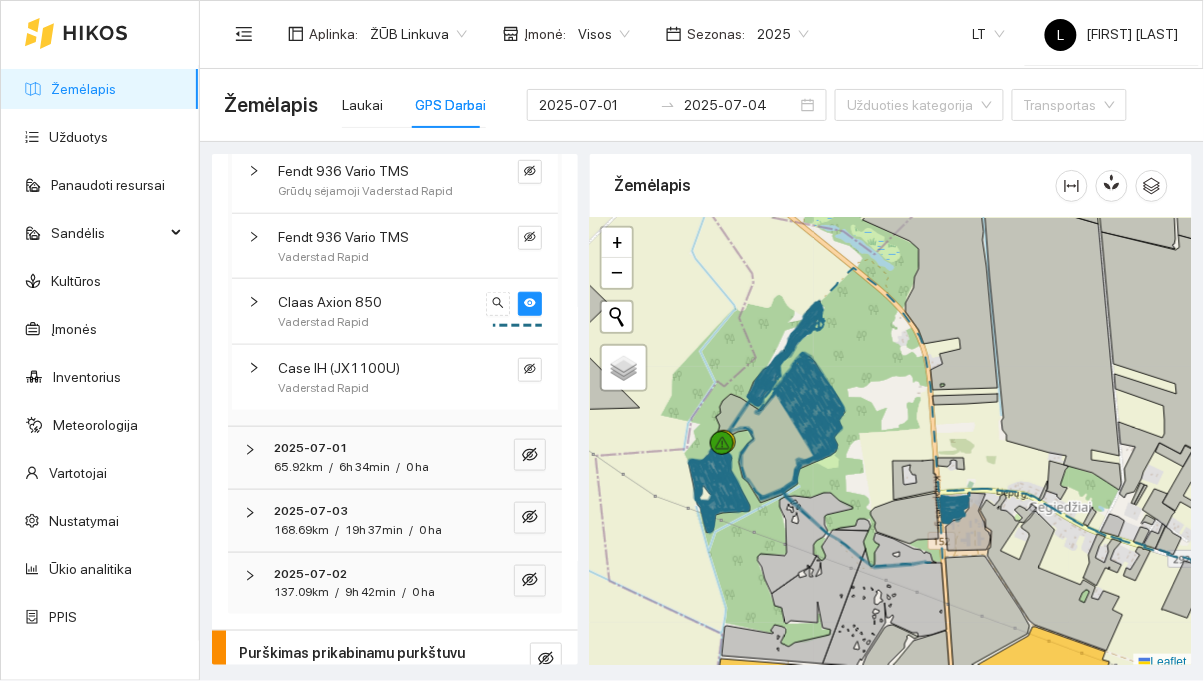 click on "Claas Axion 850" at bounding box center (330, 302) 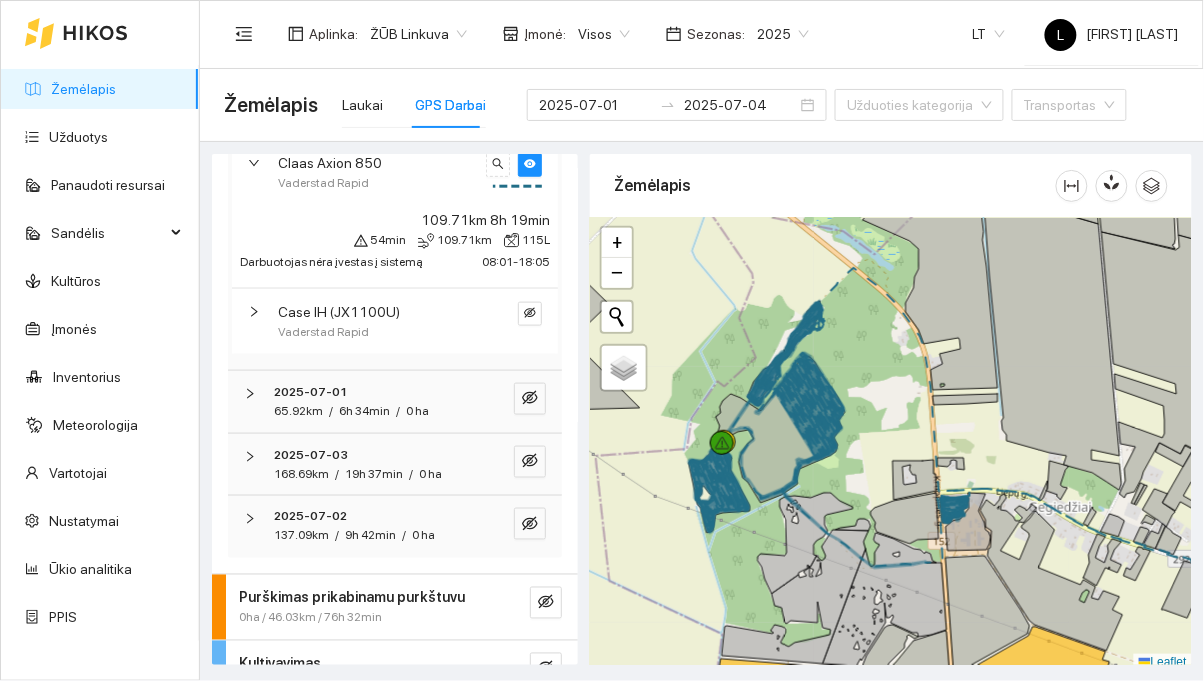 scroll, scrollTop: 499, scrollLeft: 0, axis: vertical 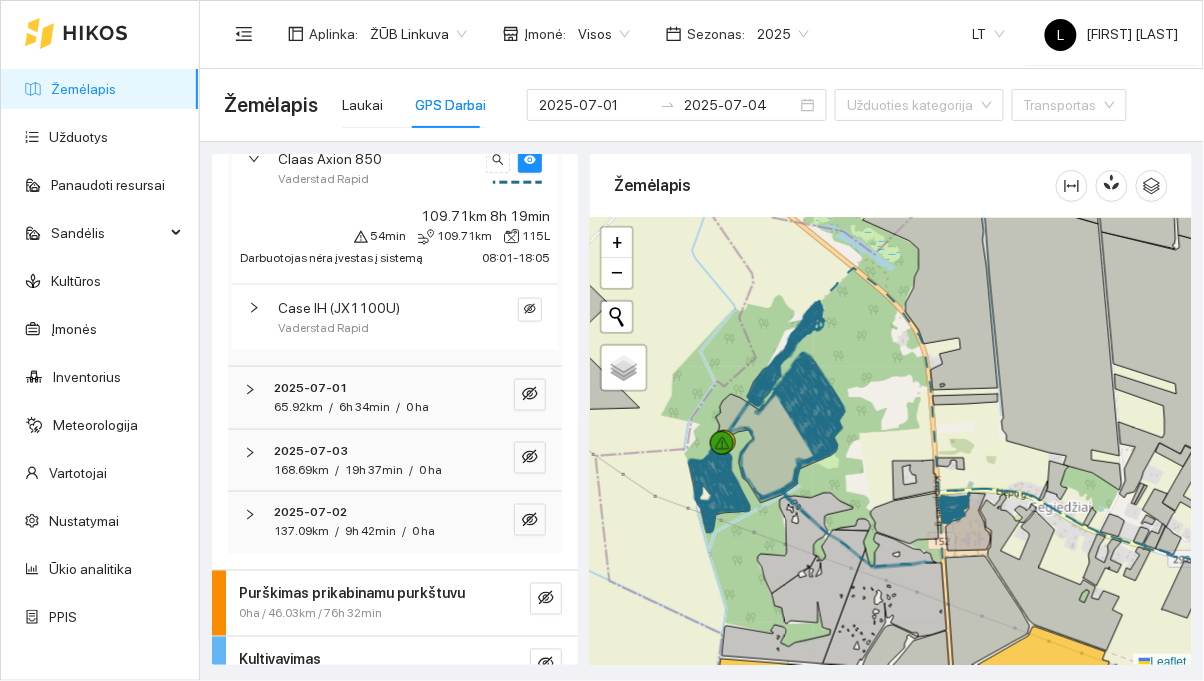click on "2025-07-01 65.92km / 6h 34min / 0 ha" at bounding box center [395, 398] 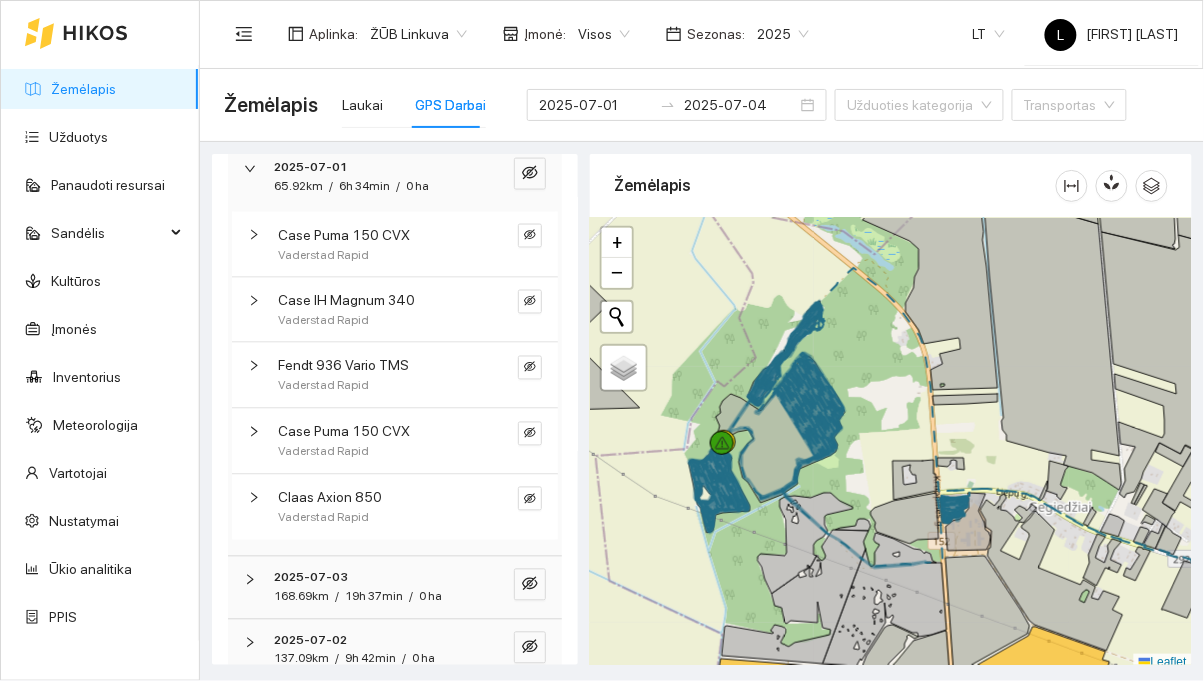 scroll, scrollTop: 722, scrollLeft: 0, axis: vertical 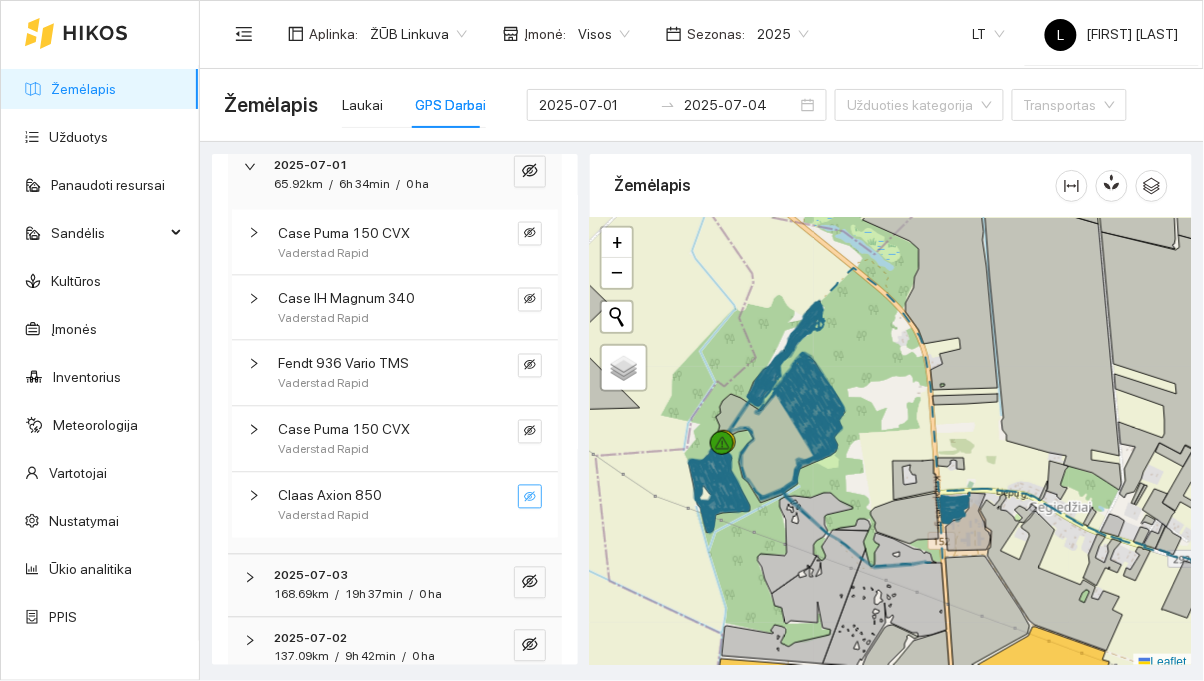 click 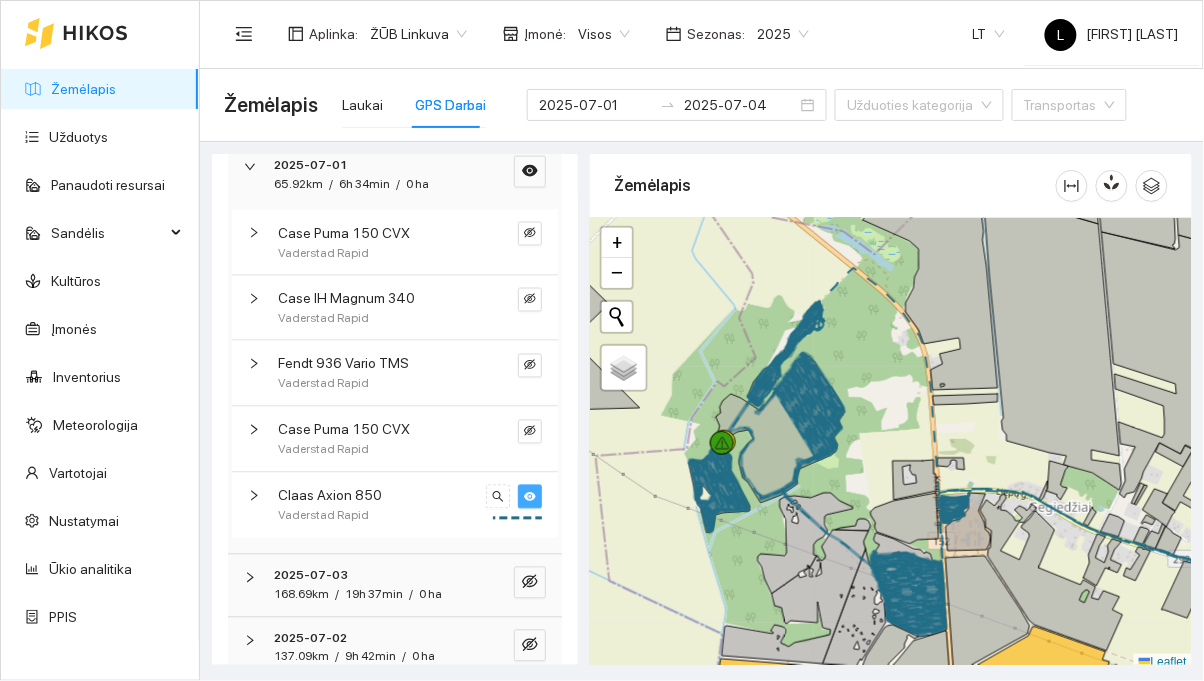 click on "Claas Axion 850" at bounding box center [330, 496] 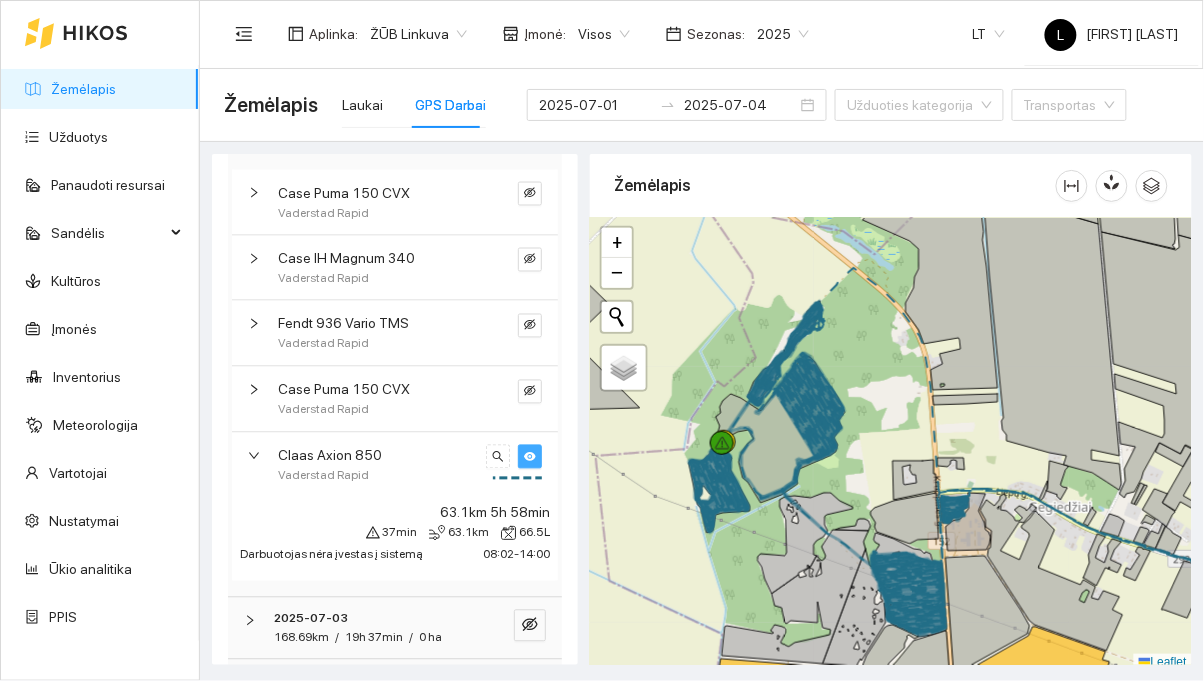 scroll, scrollTop: 765, scrollLeft: 0, axis: vertical 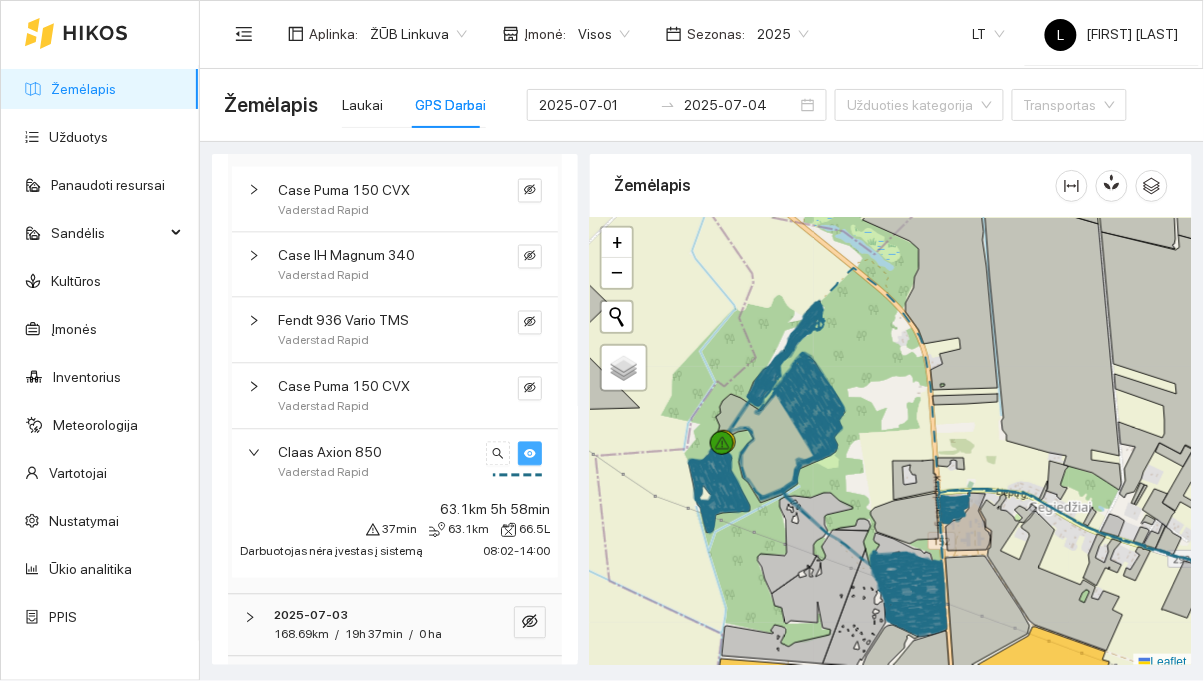 click on "Claas Axion 850 Vaderstad Rapid" at bounding box center [395, 462] 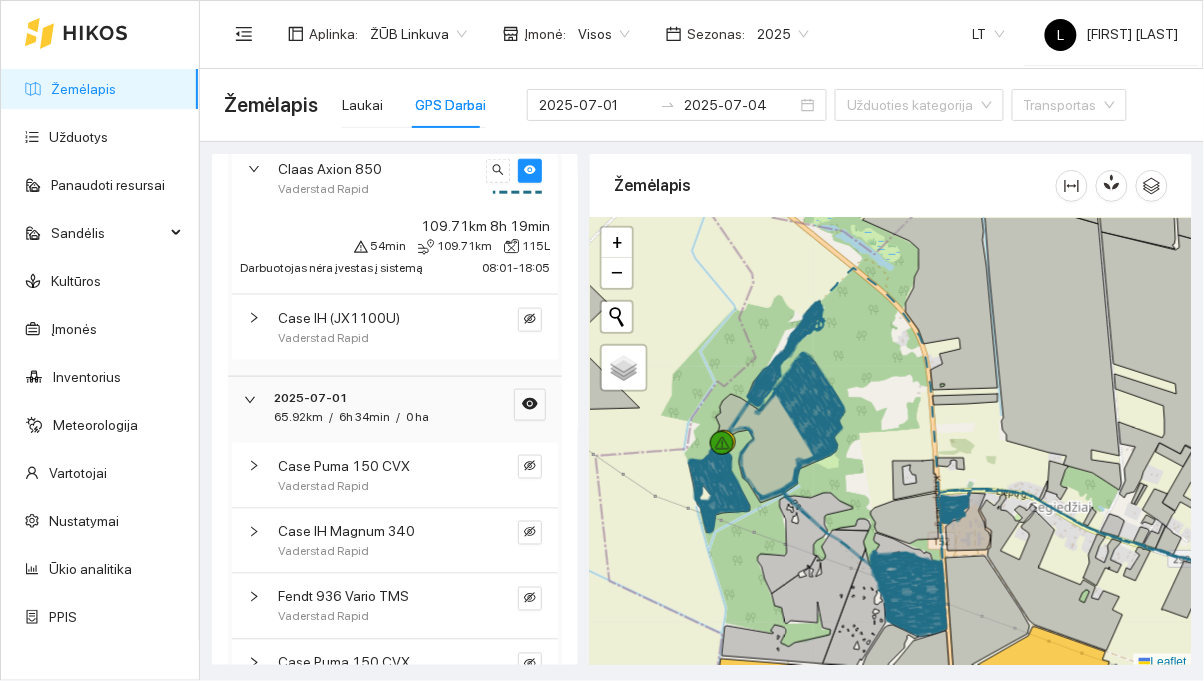 scroll, scrollTop: 465, scrollLeft: 0, axis: vertical 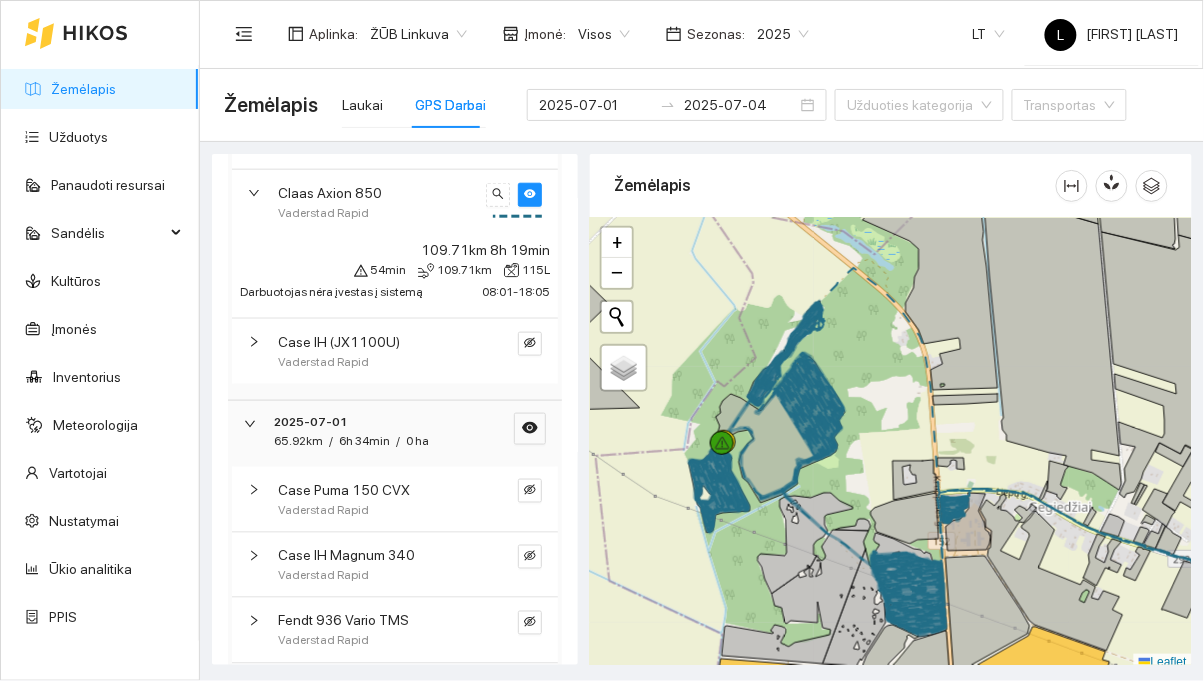click on "Claas Axion 850 Vaderstad Rapid" at bounding box center [395, 202] 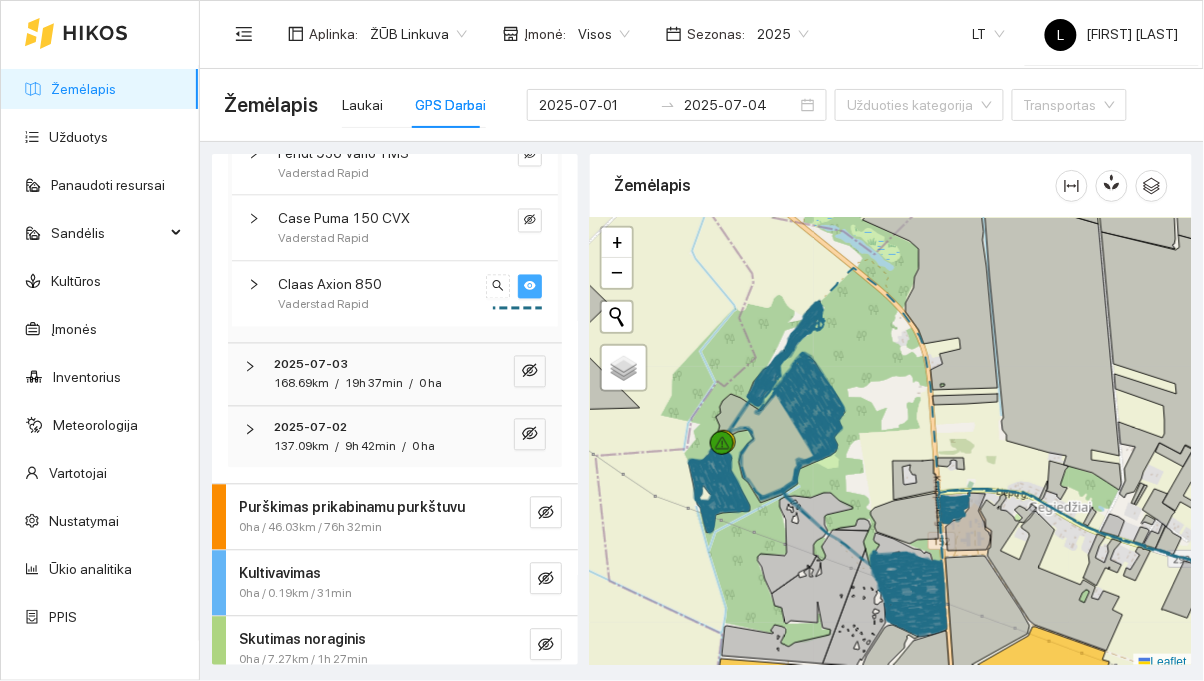 scroll, scrollTop: 860, scrollLeft: 0, axis: vertical 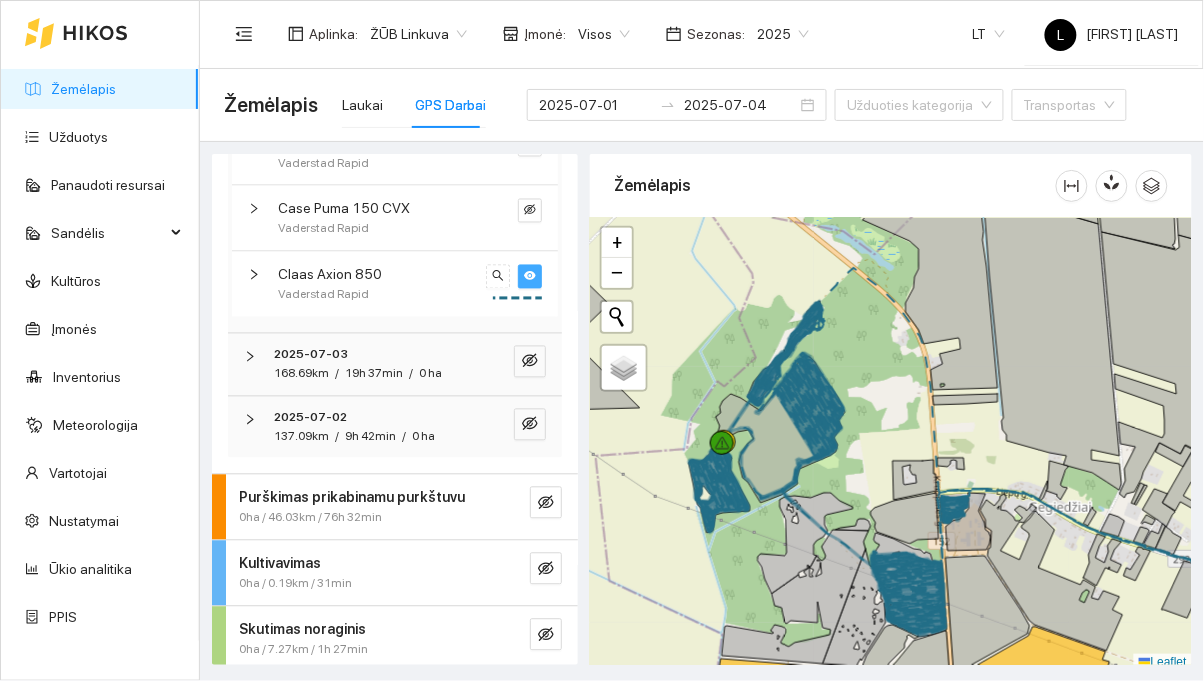 click on "168.69km" at bounding box center (301, 374) 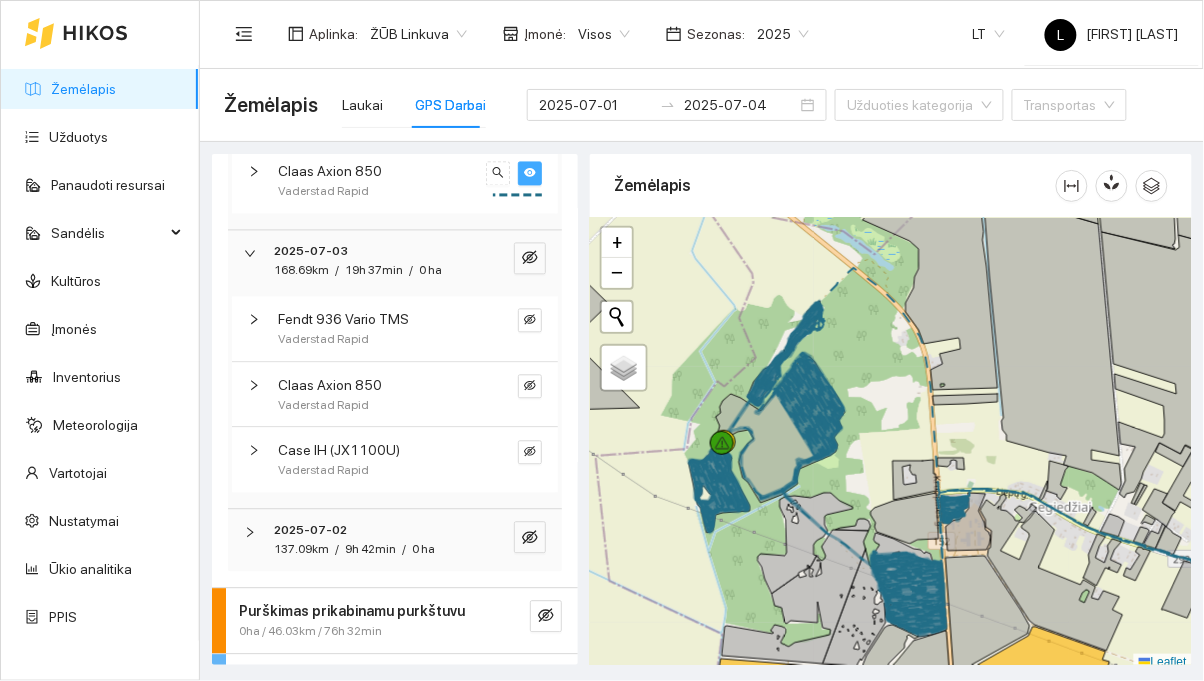 scroll, scrollTop: 943, scrollLeft: 0, axis: vertical 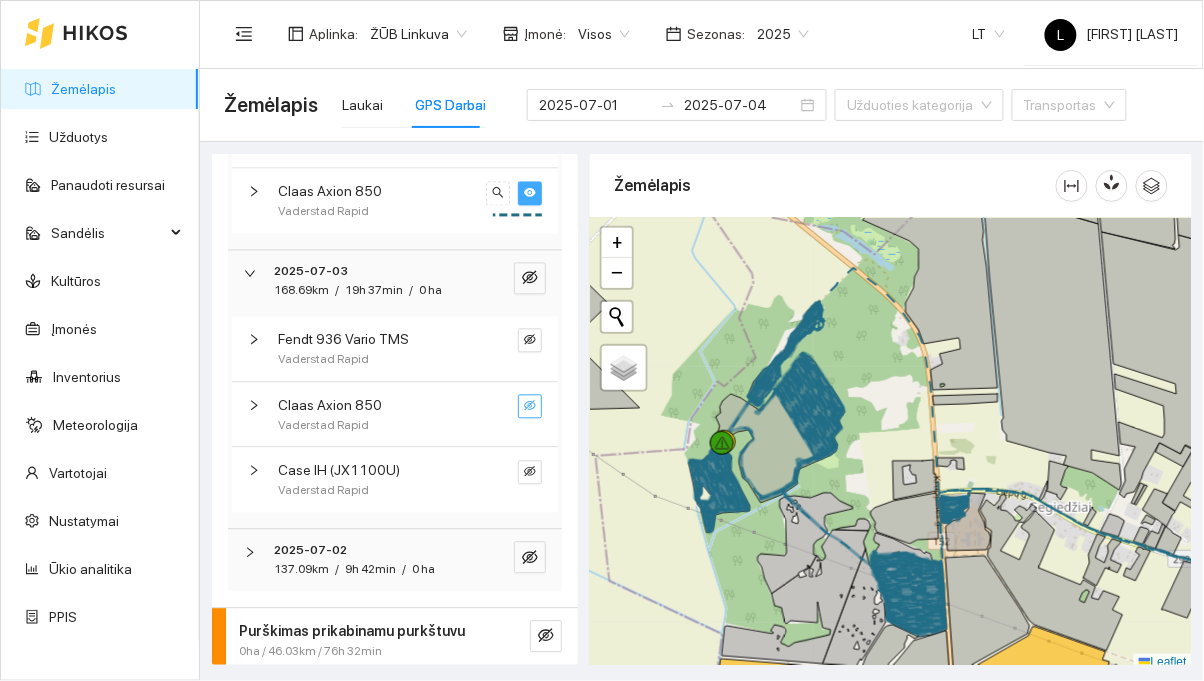 click at bounding box center [530, 407] 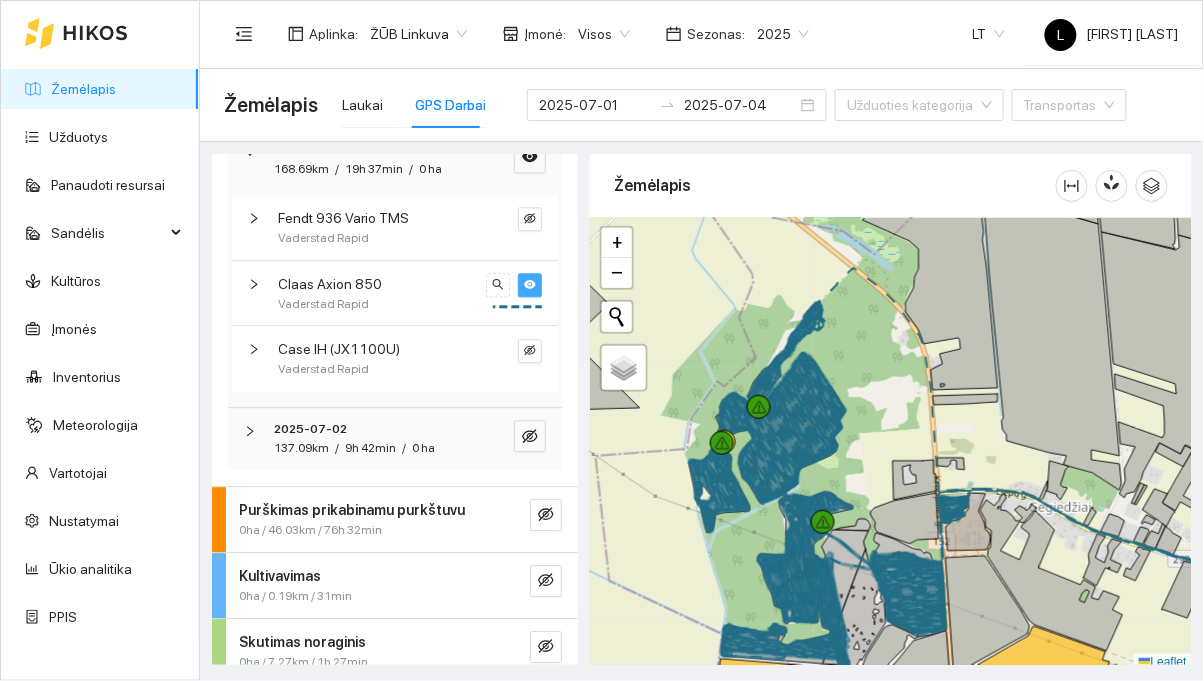 scroll, scrollTop: 1070, scrollLeft: 0, axis: vertical 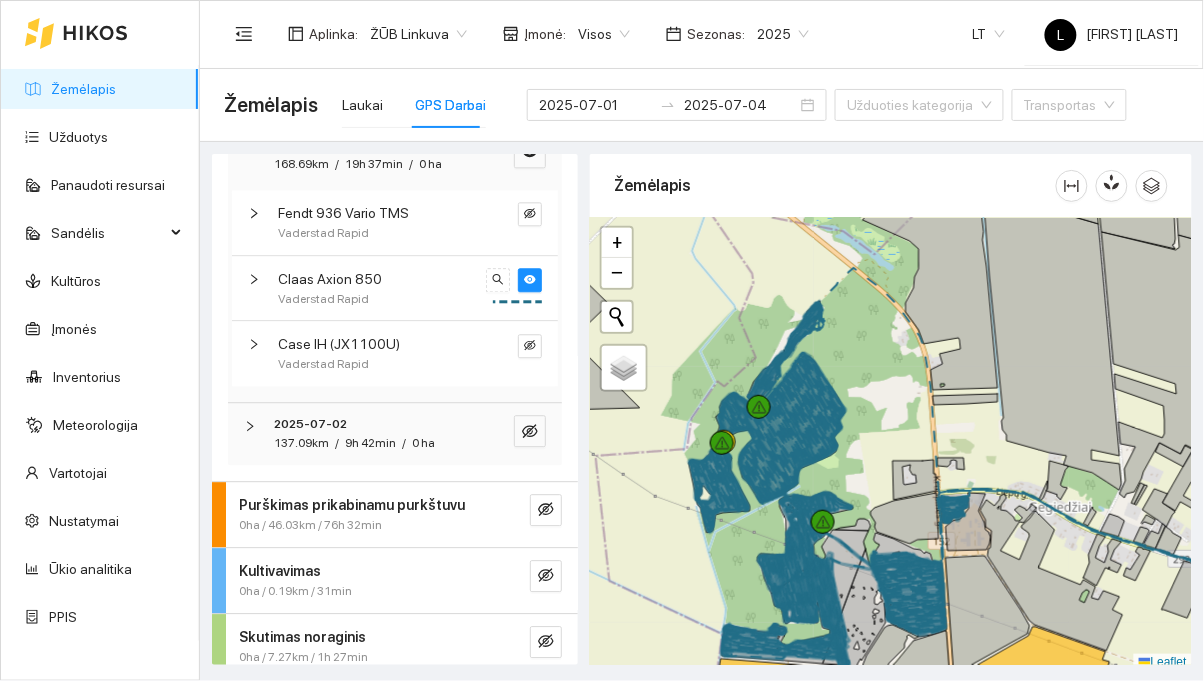 click on "2025-07-02" at bounding box center (310, 424) 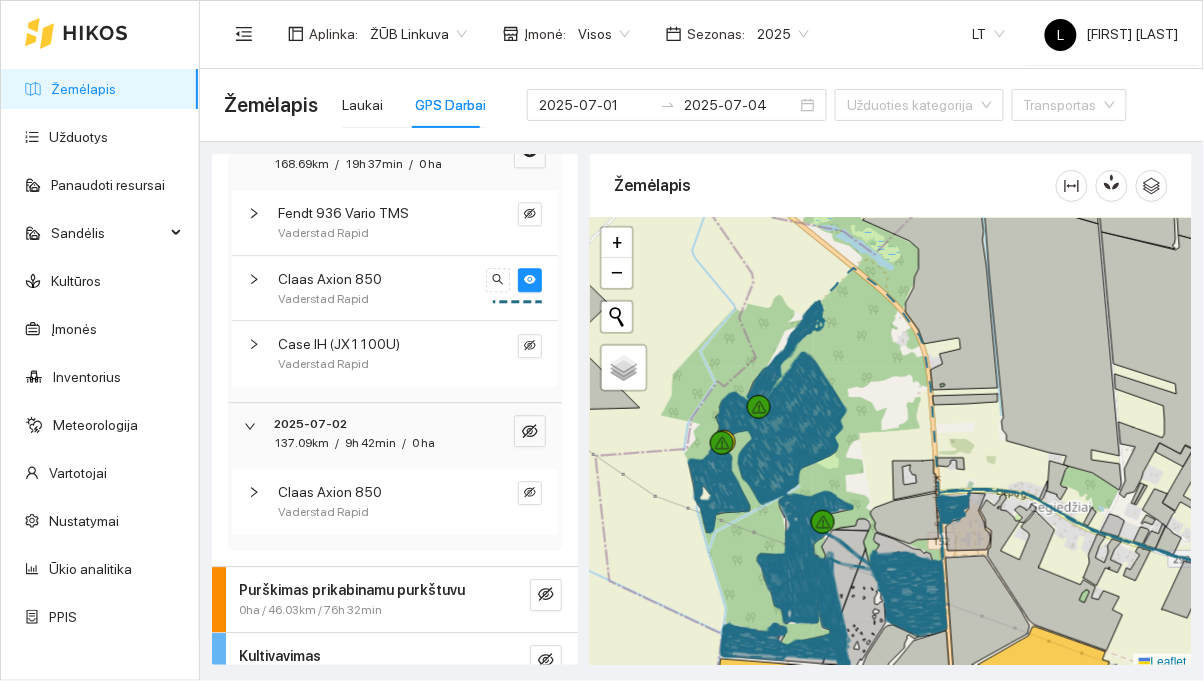 scroll, scrollTop: 1113, scrollLeft: 0, axis: vertical 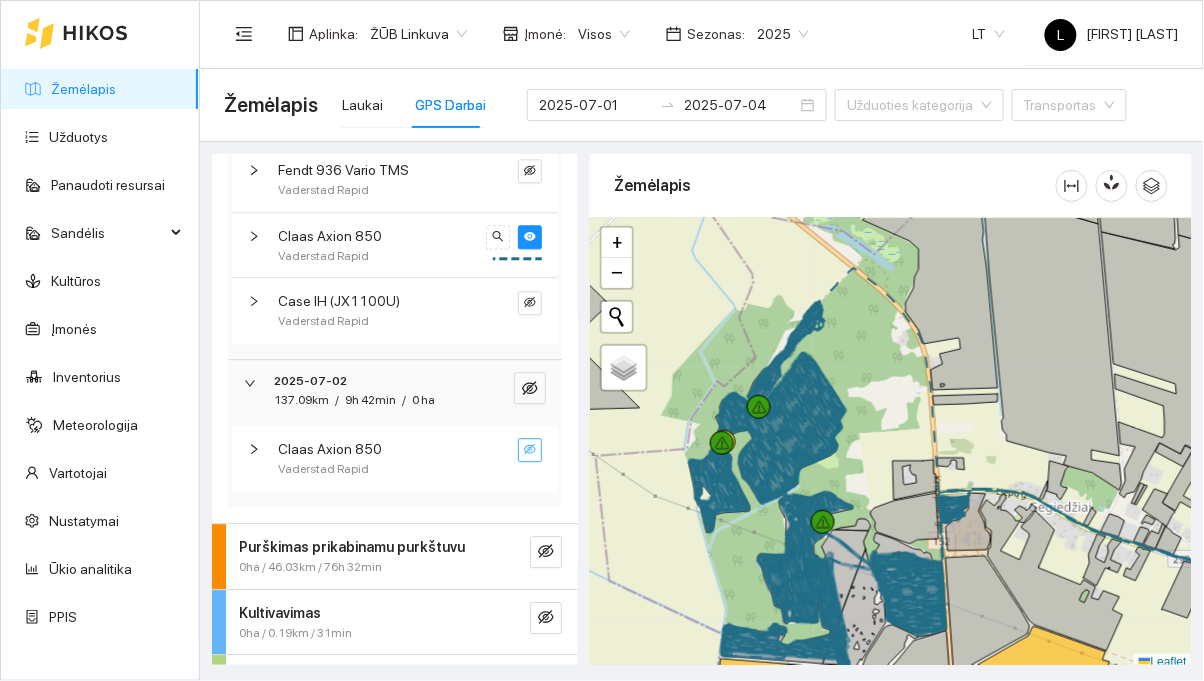 click at bounding box center [530, 450] 